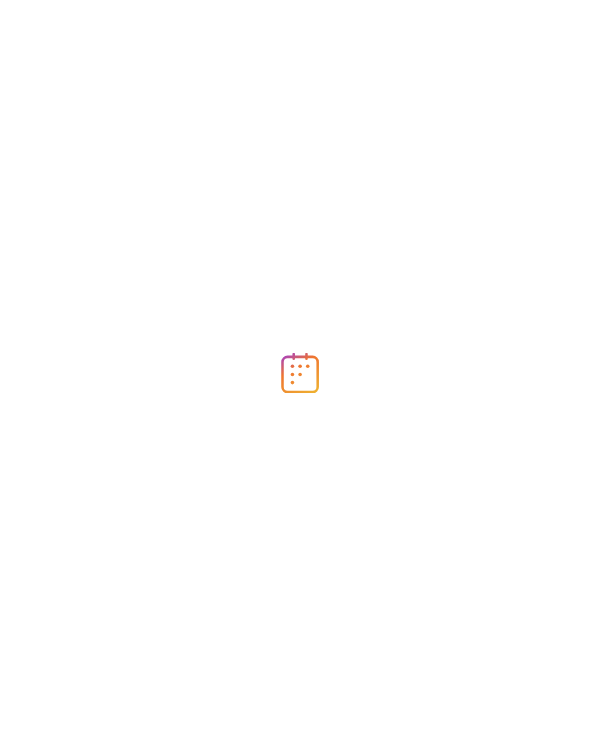scroll, scrollTop: 0, scrollLeft: 0, axis: both 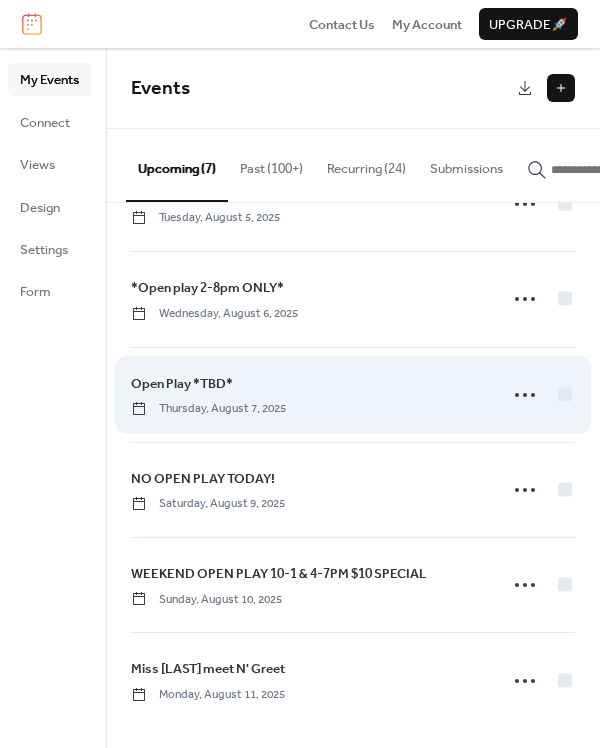 click on "Open Play *TBD*" at bounding box center (182, 384) 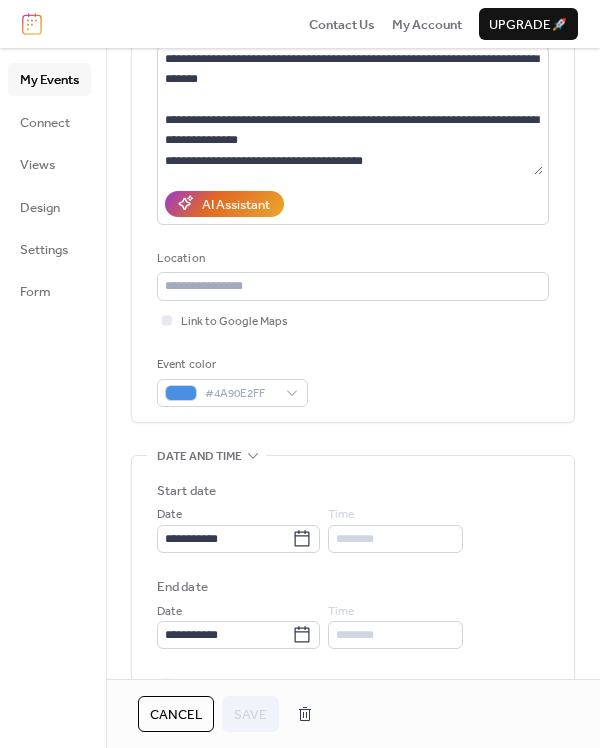scroll, scrollTop: 228, scrollLeft: 0, axis: vertical 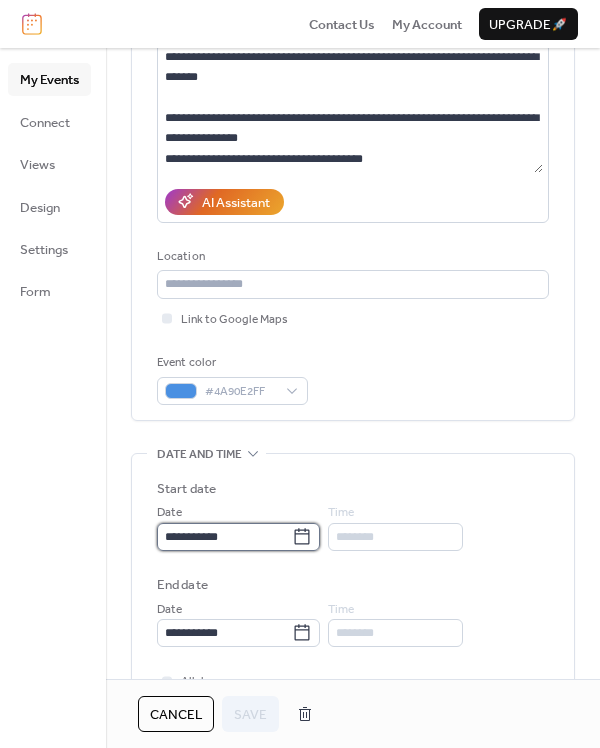 click on "**********" at bounding box center [224, 537] 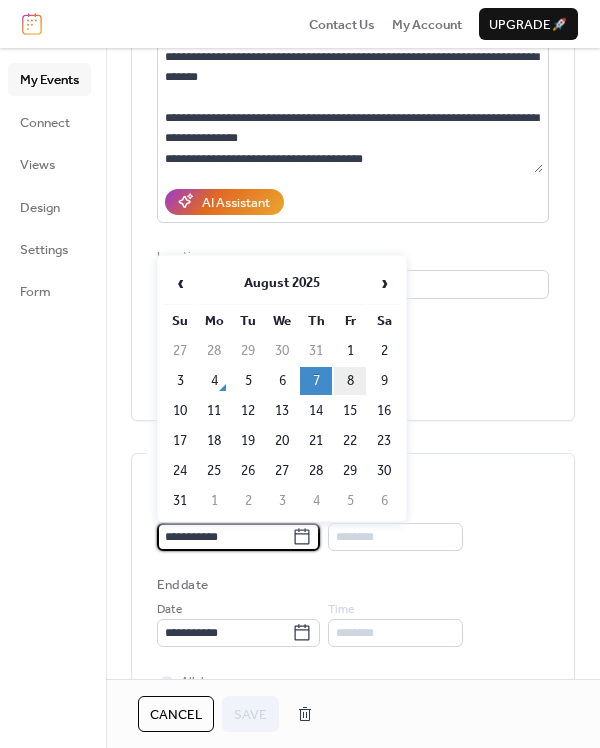 click on "8" at bounding box center (350, 381) 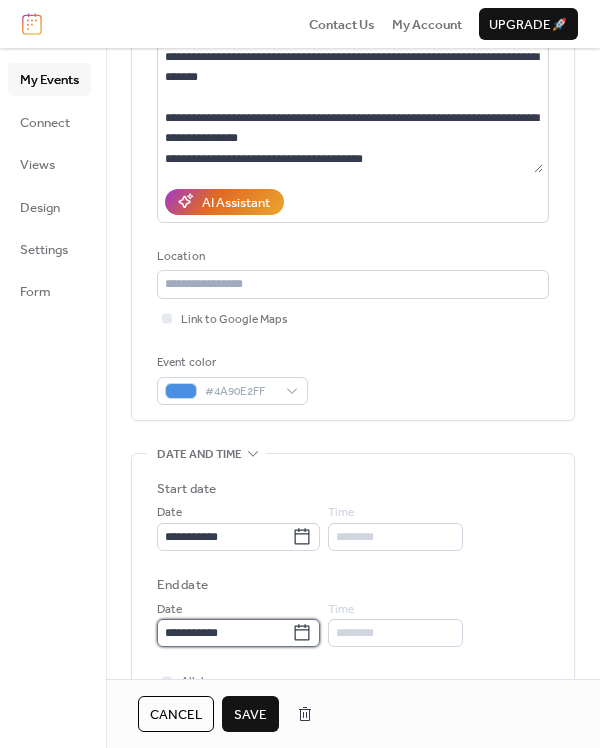 click on "**********" at bounding box center [224, 633] 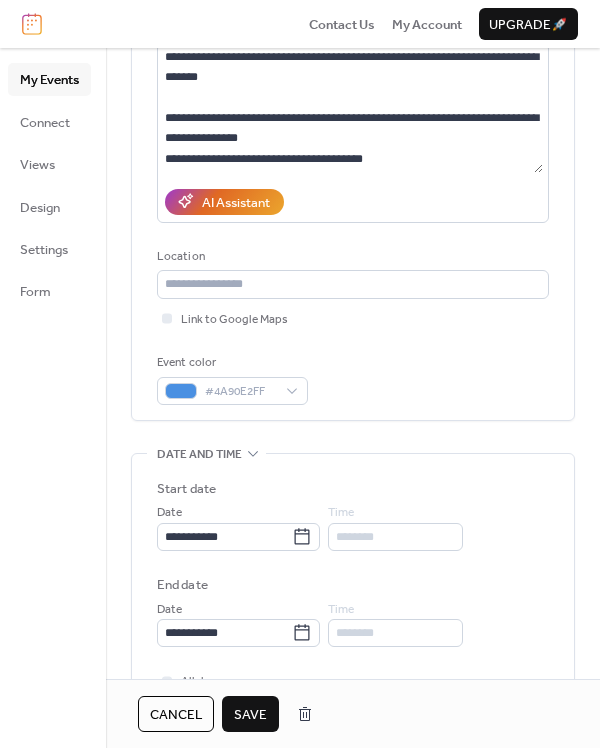 click on "**********" at bounding box center (353, 176) 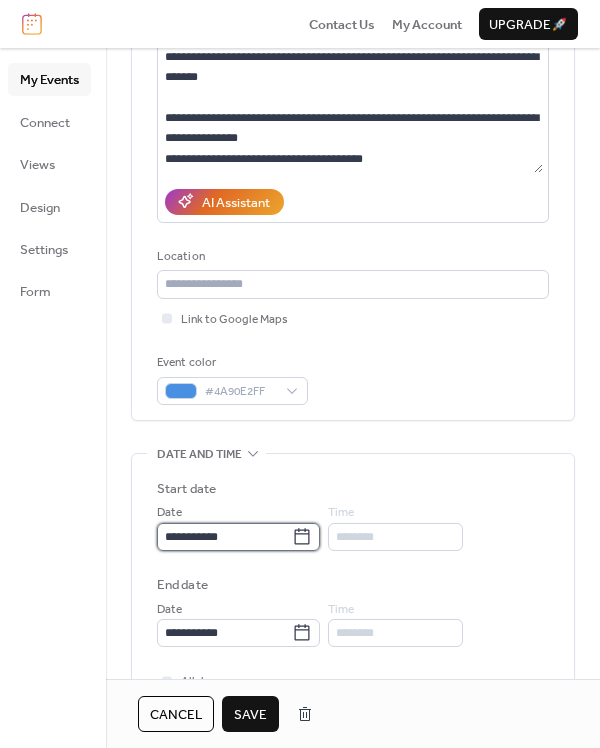 click on "**********" at bounding box center [224, 537] 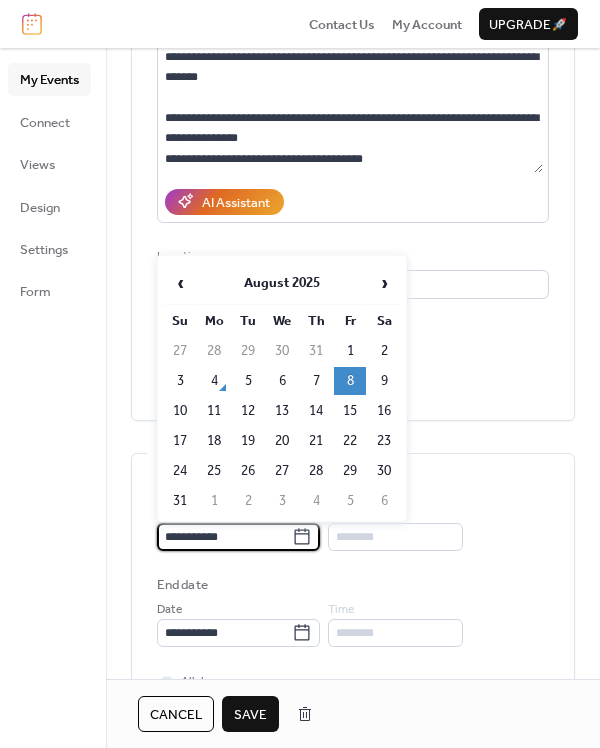 click on "Event color #4A90E2FF" at bounding box center [353, 379] 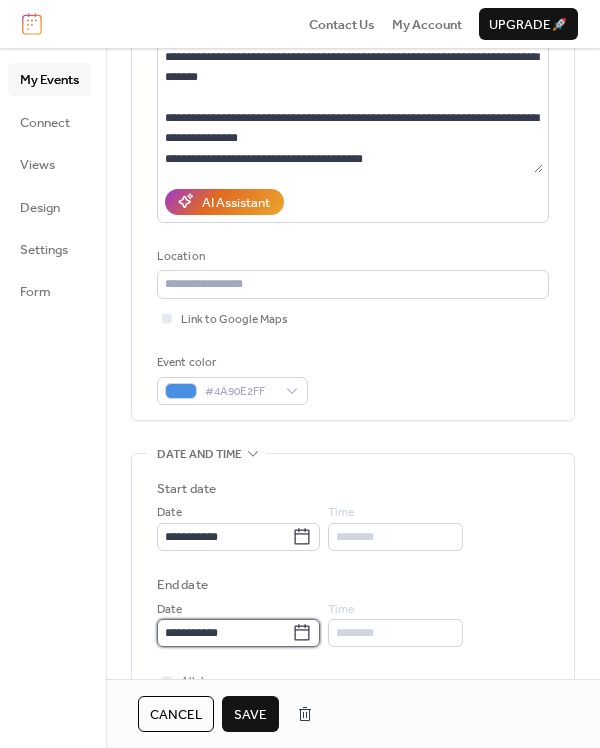 click on "**********" at bounding box center (224, 633) 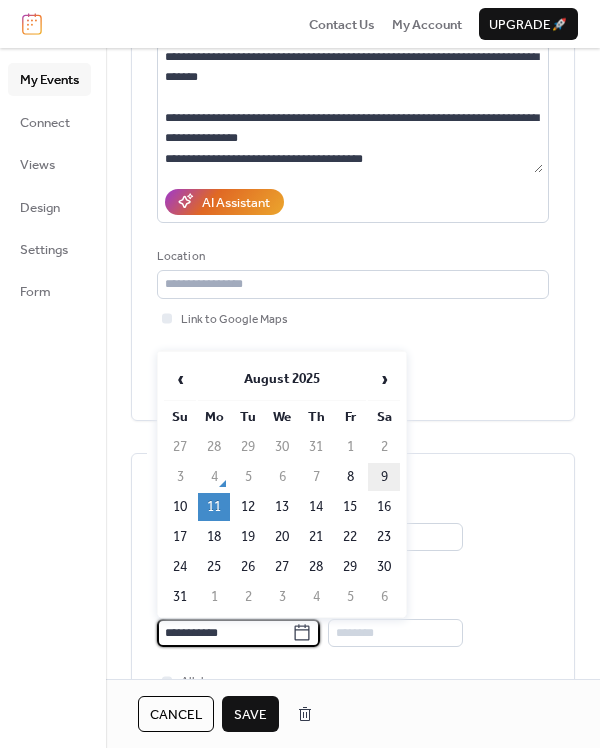click on "9" at bounding box center [384, 477] 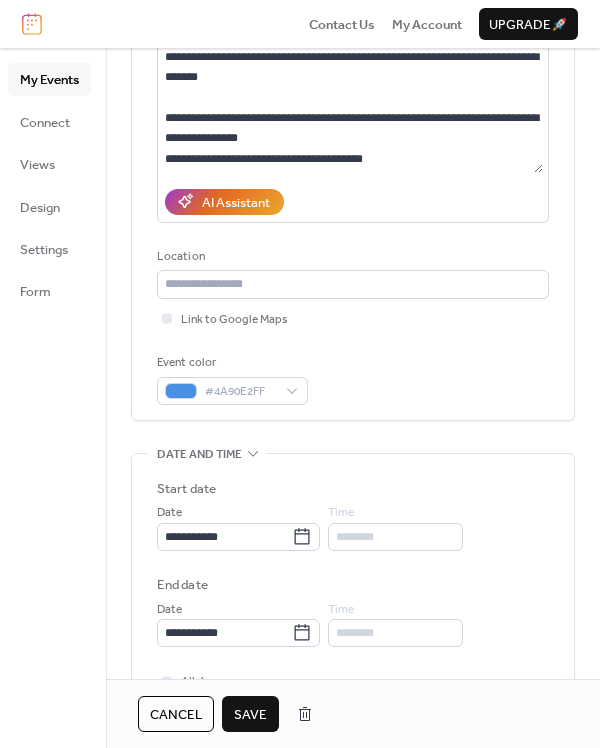 click on "Save" at bounding box center [250, 715] 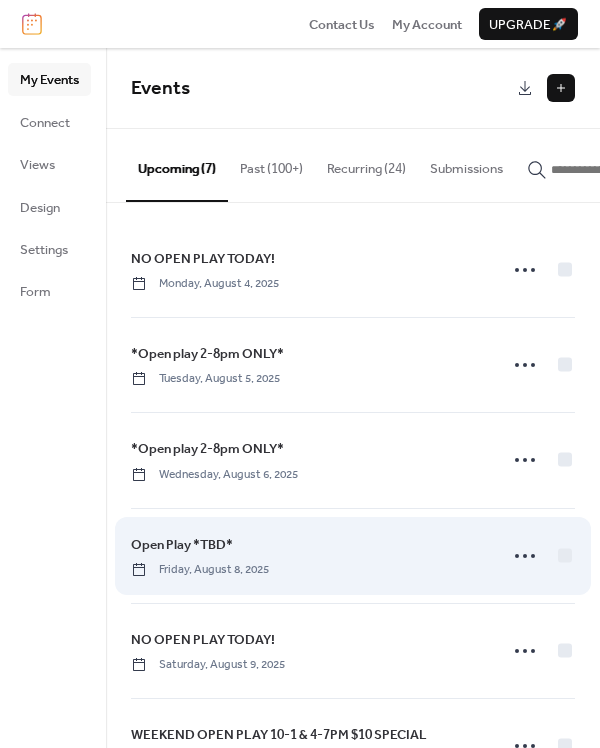 click on "Open Play *TBD*" at bounding box center [182, 545] 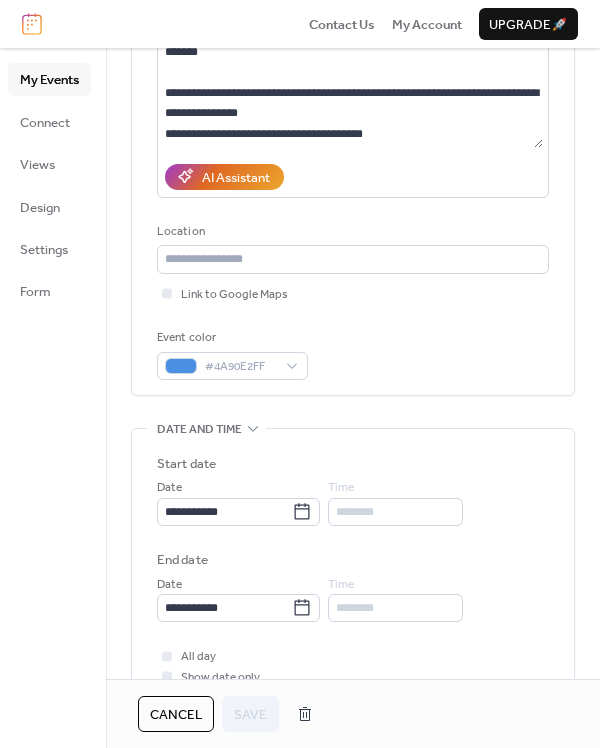 scroll, scrollTop: 525, scrollLeft: 0, axis: vertical 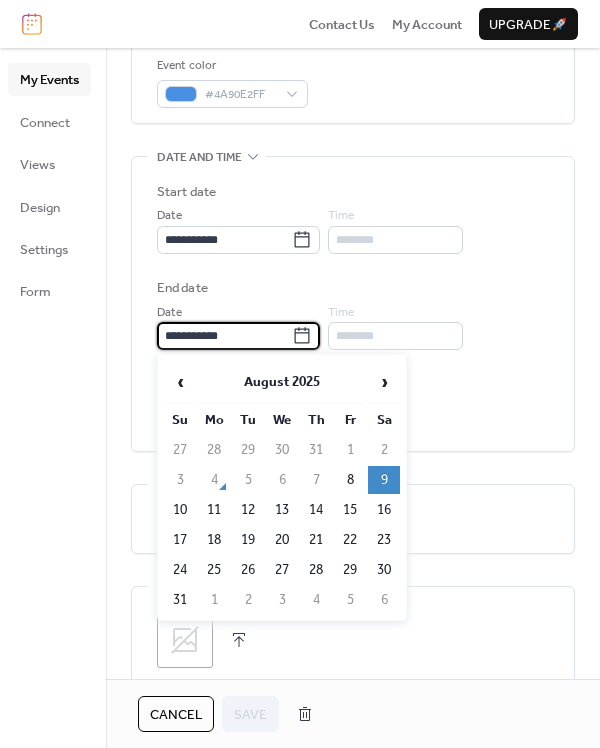 click on "**********" at bounding box center [224, 336] 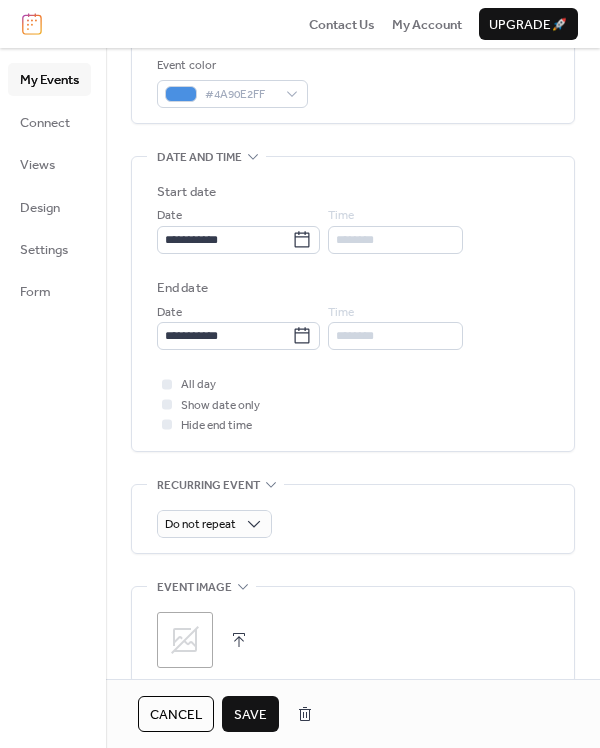click on "Save" at bounding box center (250, 715) 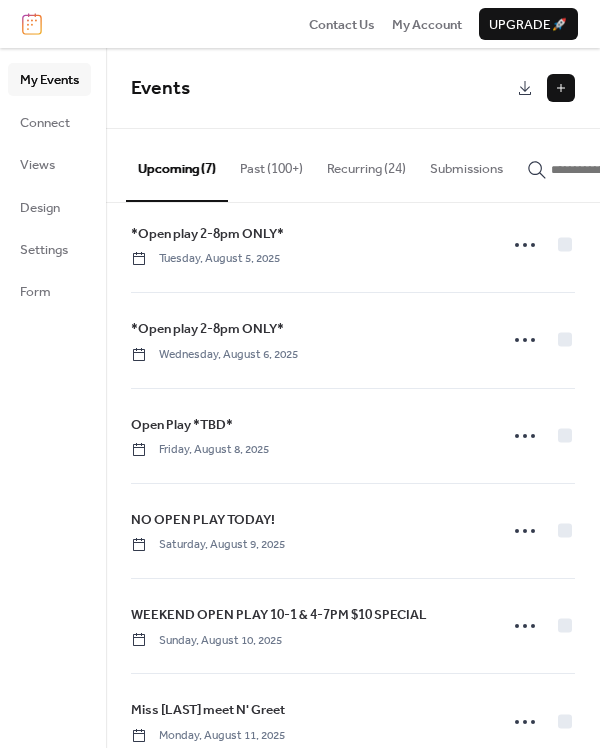 scroll, scrollTop: 122, scrollLeft: 0, axis: vertical 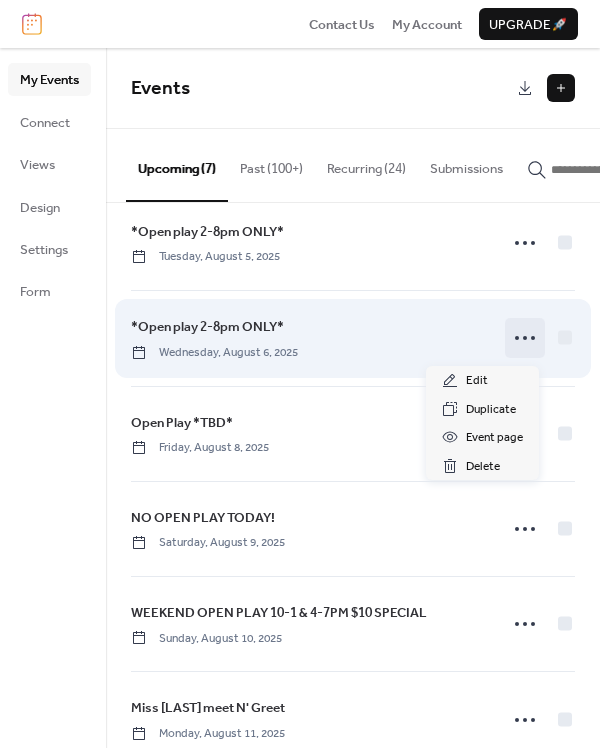 click 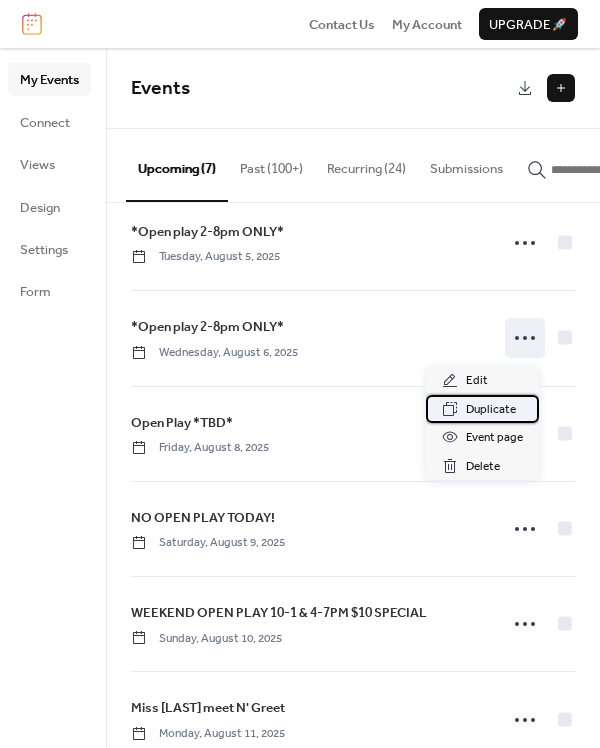 click on "Duplicate" at bounding box center [491, 410] 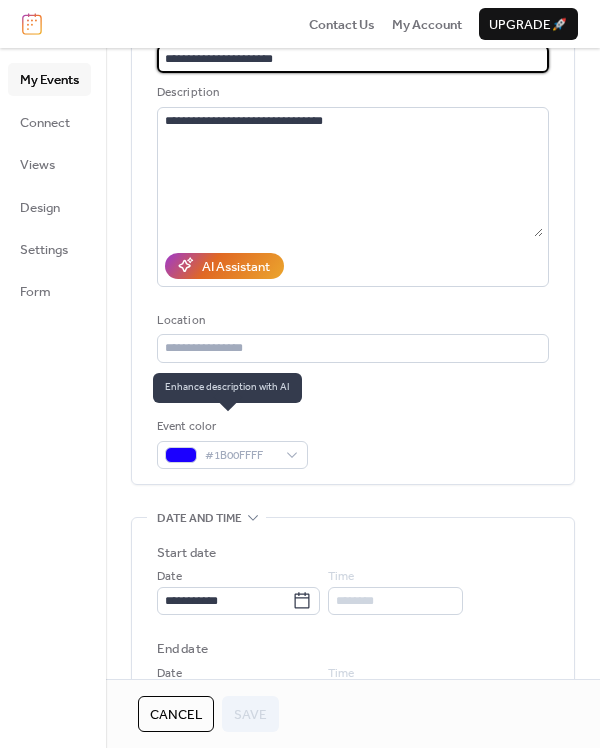 scroll, scrollTop: 256, scrollLeft: 0, axis: vertical 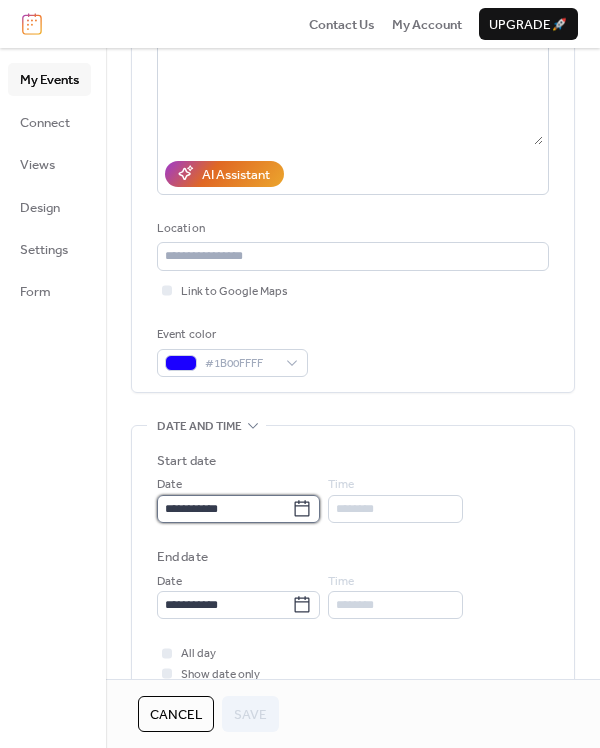 click on "**********" at bounding box center (224, 509) 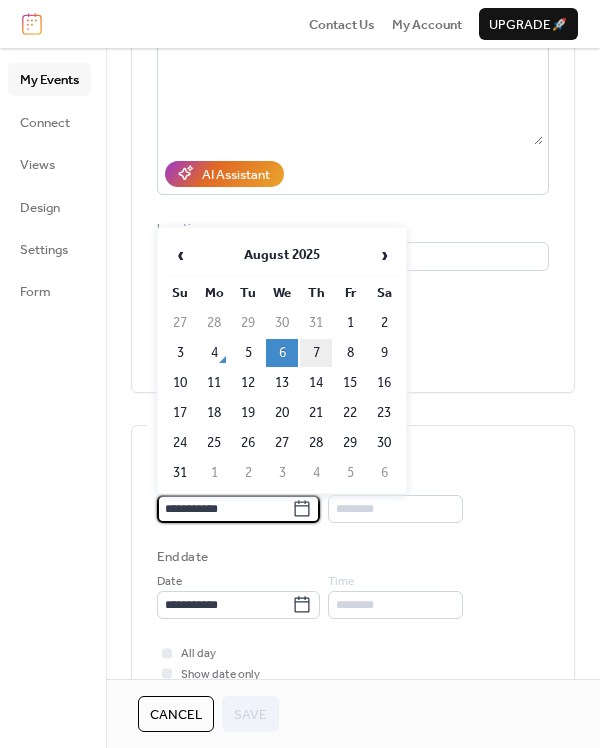 click on "7" at bounding box center [316, 353] 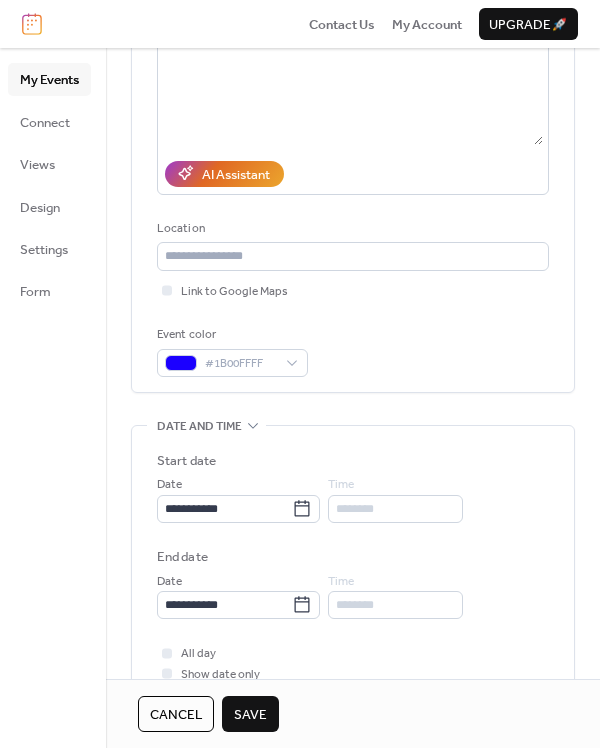 click on "Save" at bounding box center [250, 715] 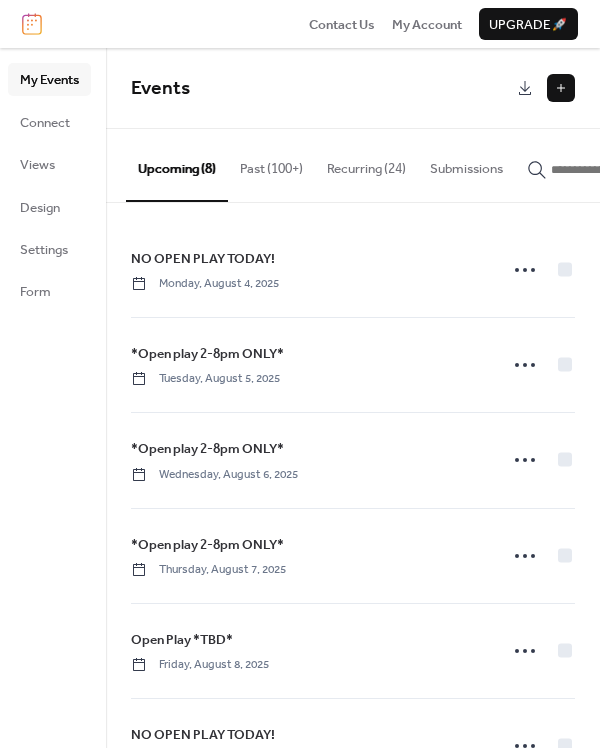 click at bounding box center [561, 88] 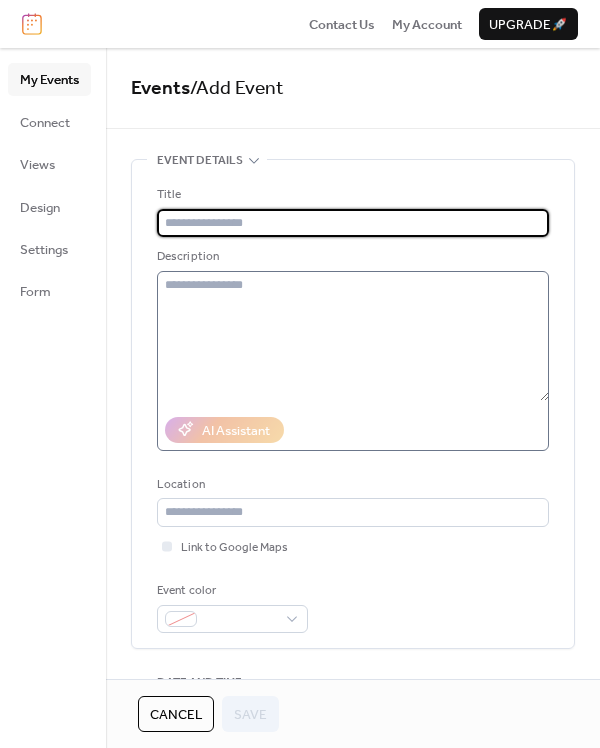 type on "*" 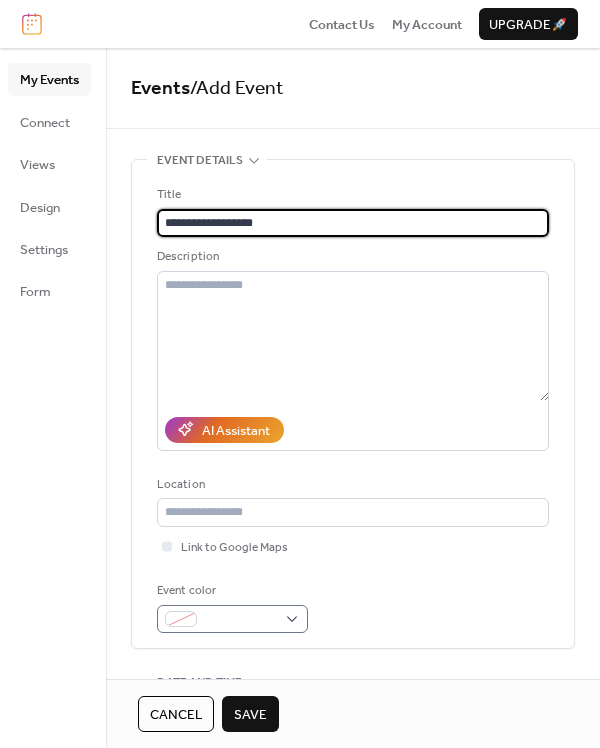 scroll, scrollTop: 44, scrollLeft: 0, axis: vertical 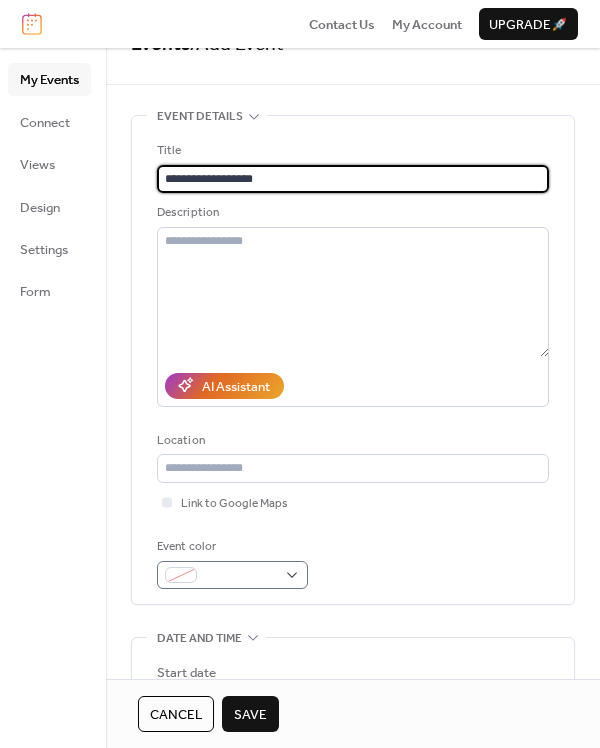 type on "**********" 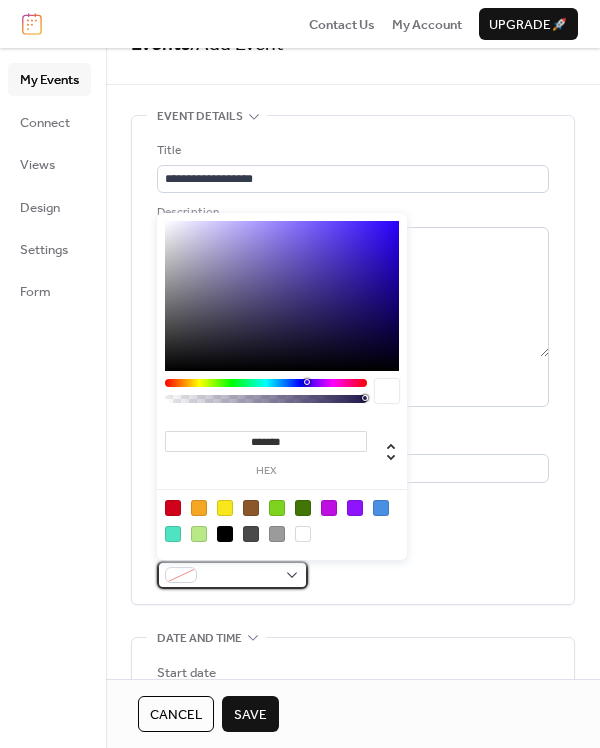click at bounding box center (240, 576) 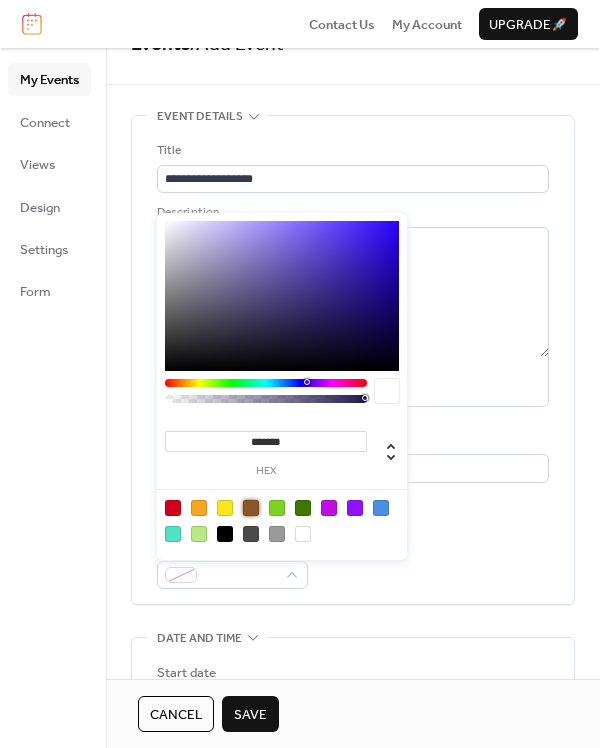click at bounding box center (251, 508) 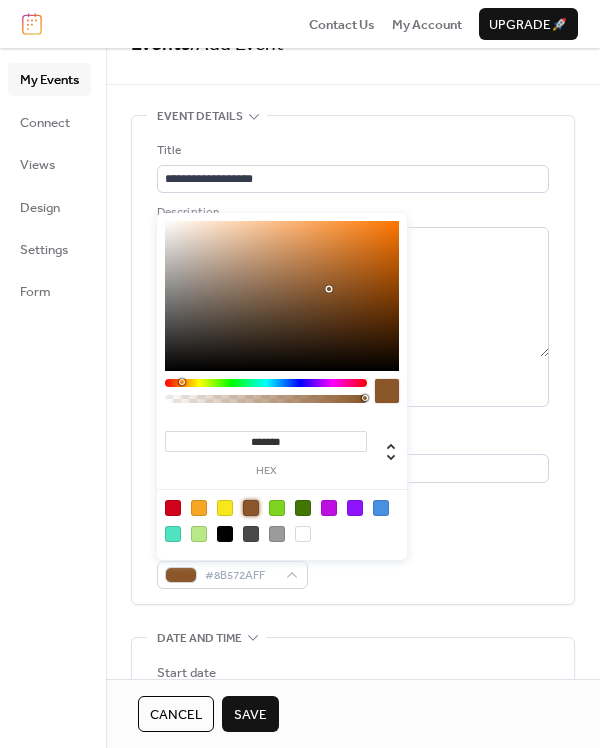 click on "**********" at bounding box center [353, 751] 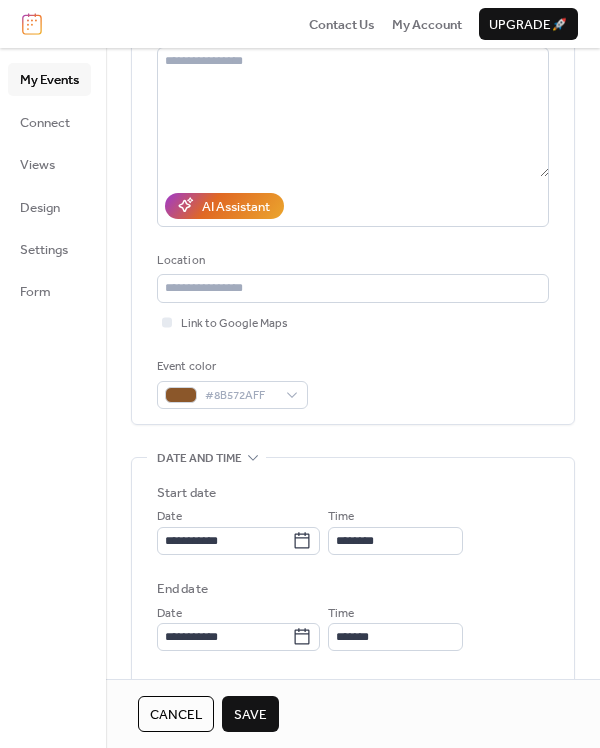 scroll, scrollTop: 310, scrollLeft: 0, axis: vertical 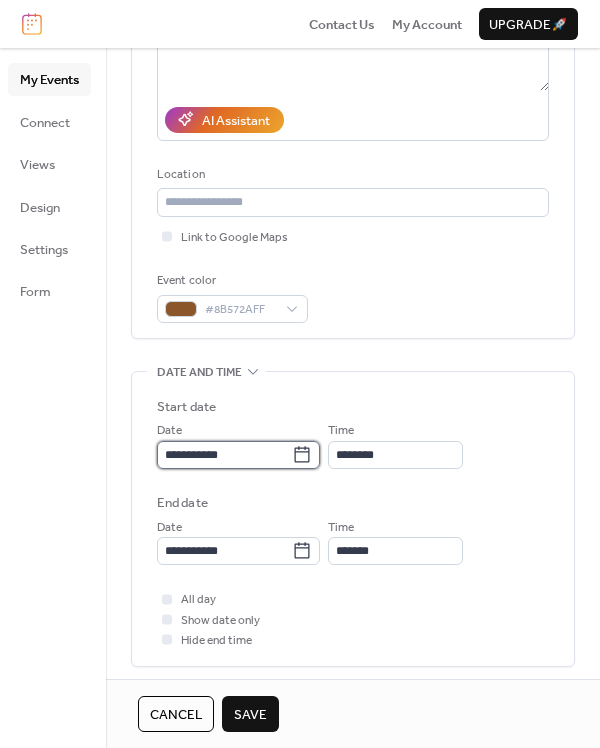 click on "**********" at bounding box center [224, 455] 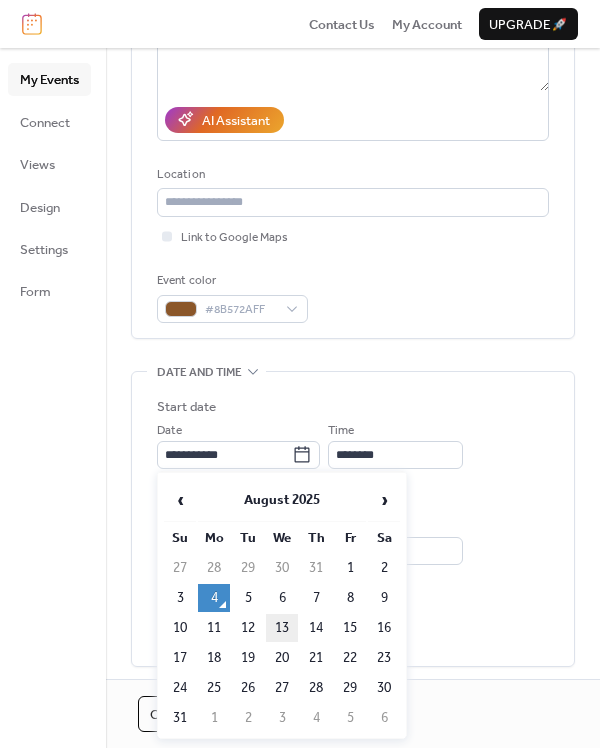 click on "13" at bounding box center [282, 628] 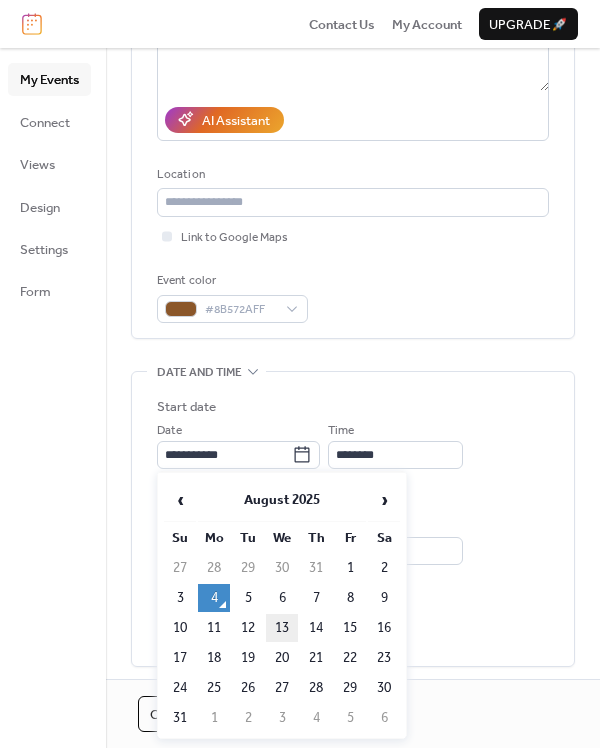 type on "**********" 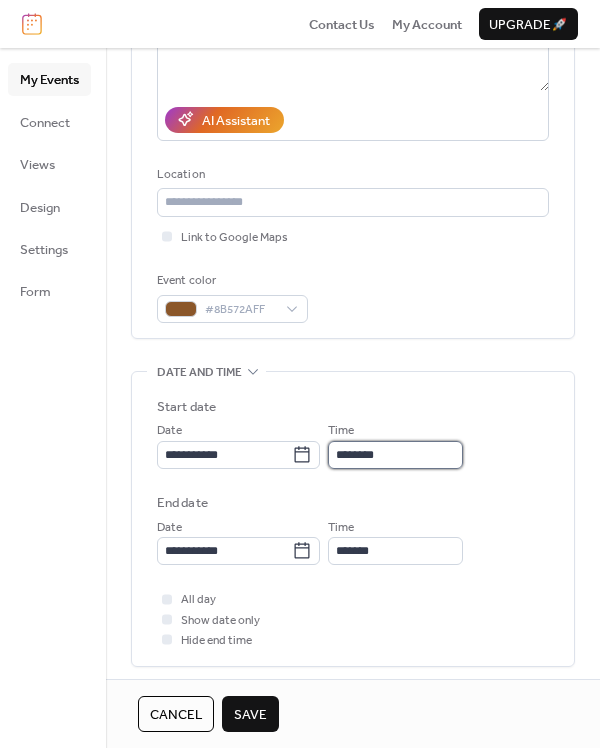 click on "********" at bounding box center [395, 455] 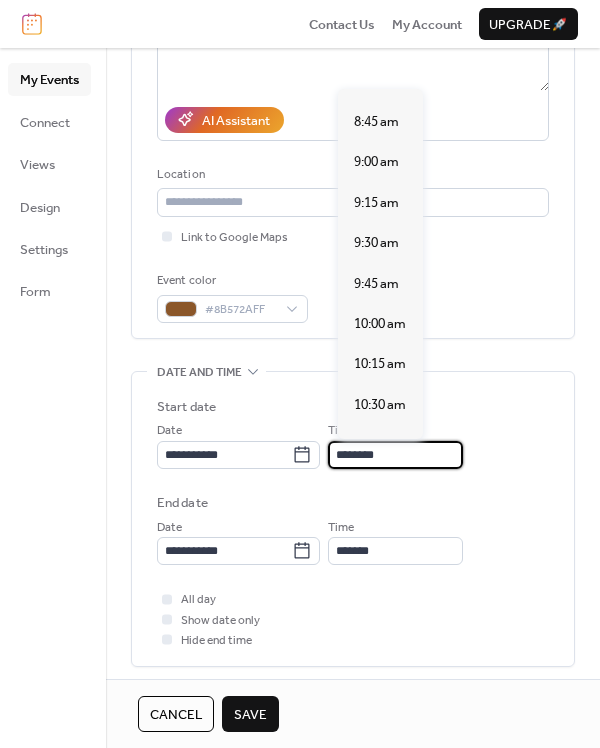 scroll, scrollTop: 1390, scrollLeft: 0, axis: vertical 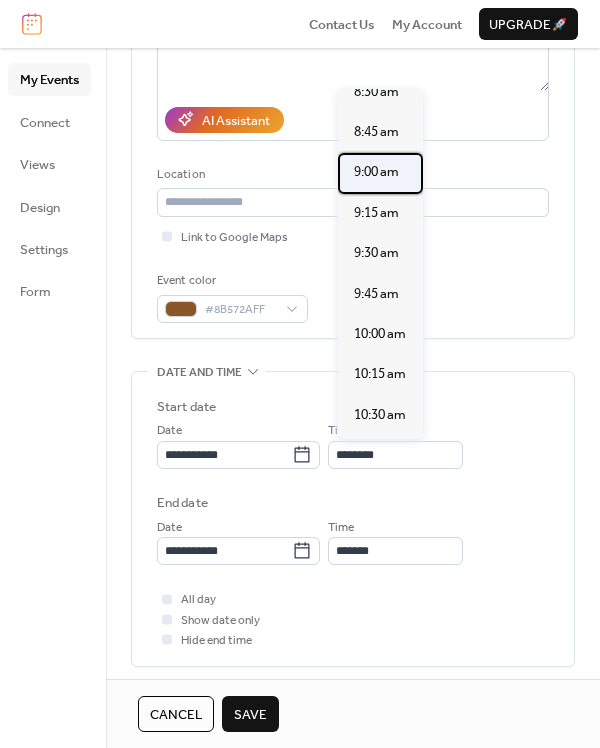 click on "9:00 am" at bounding box center (376, 172) 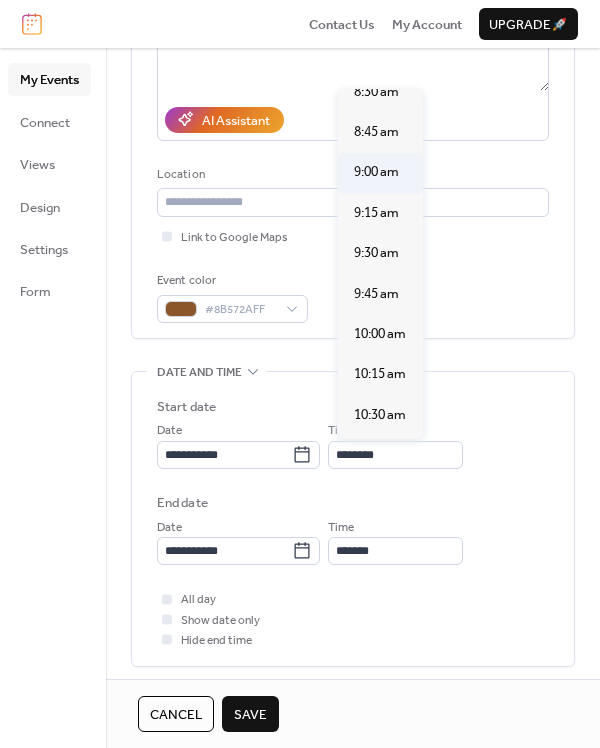 type on "*******" 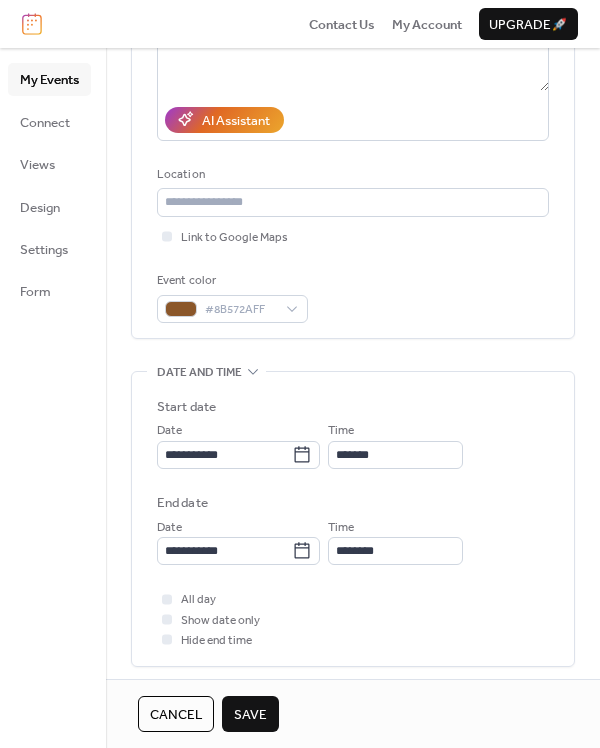 click on "Time ********" at bounding box center [395, 541] 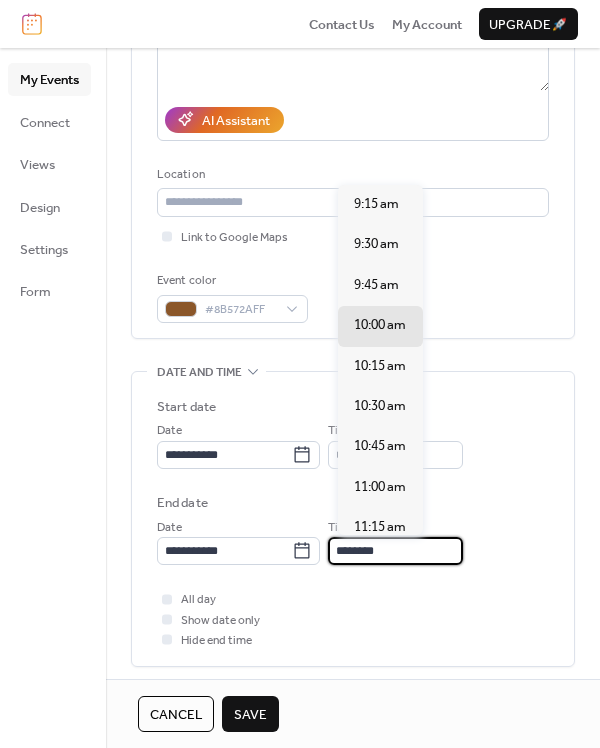 click on "********" at bounding box center (395, 551) 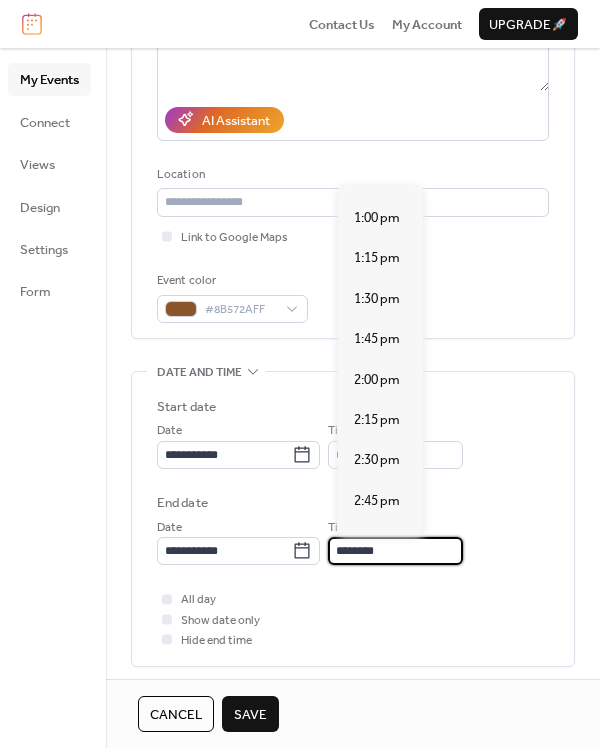 scroll, scrollTop: 624, scrollLeft: 0, axis: vertical 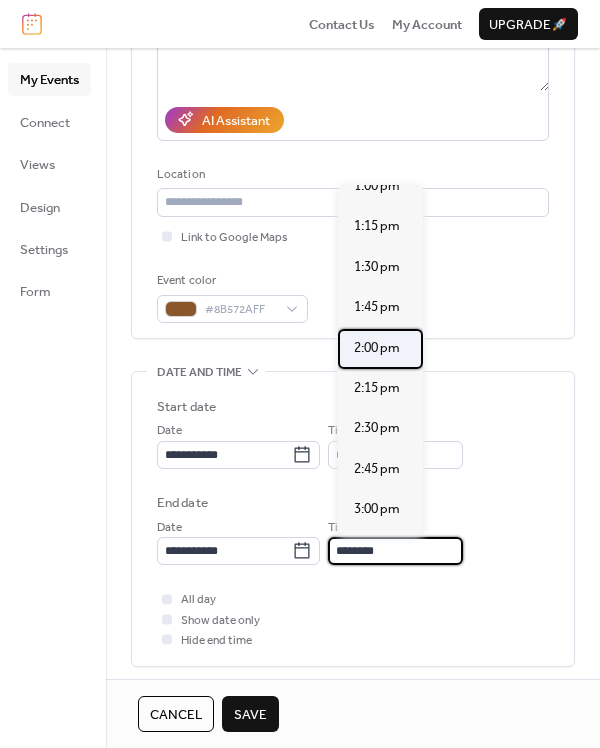 click on "2:00 pm" at bounding box center (377, 348) 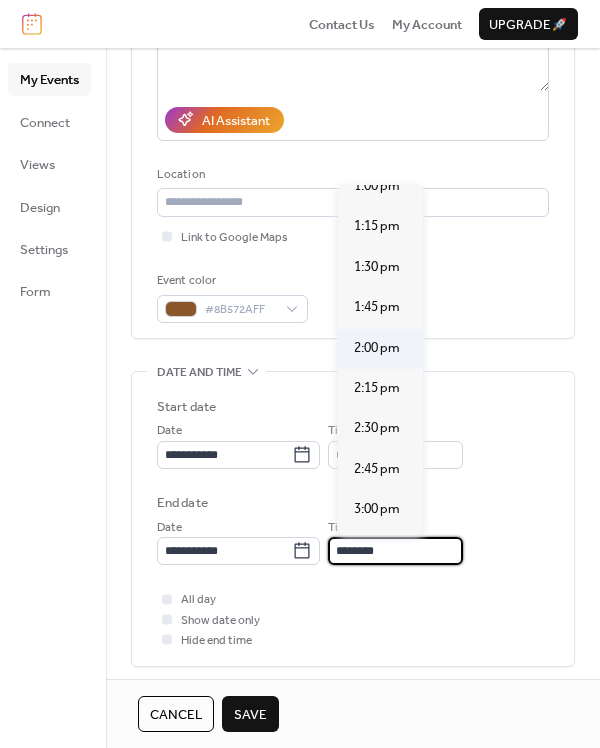 type on "*******" 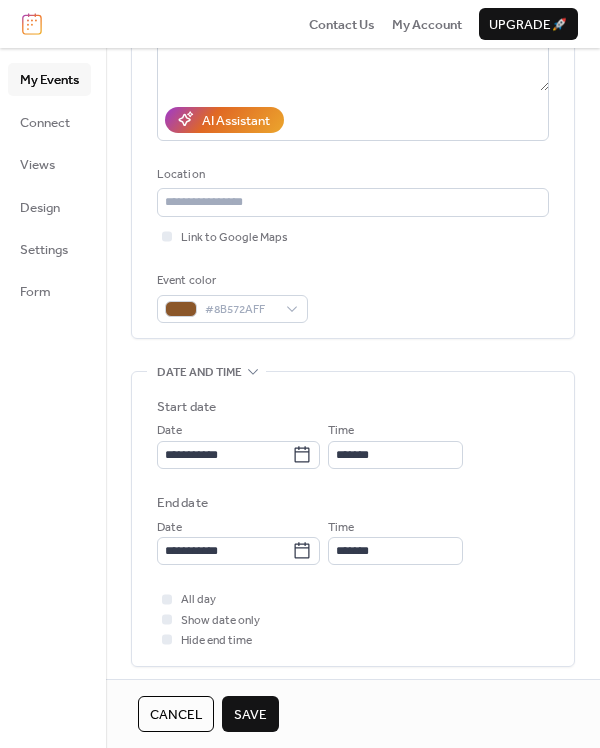 click on "All day Show date only Hide end time" at bounding box center [353, 619] 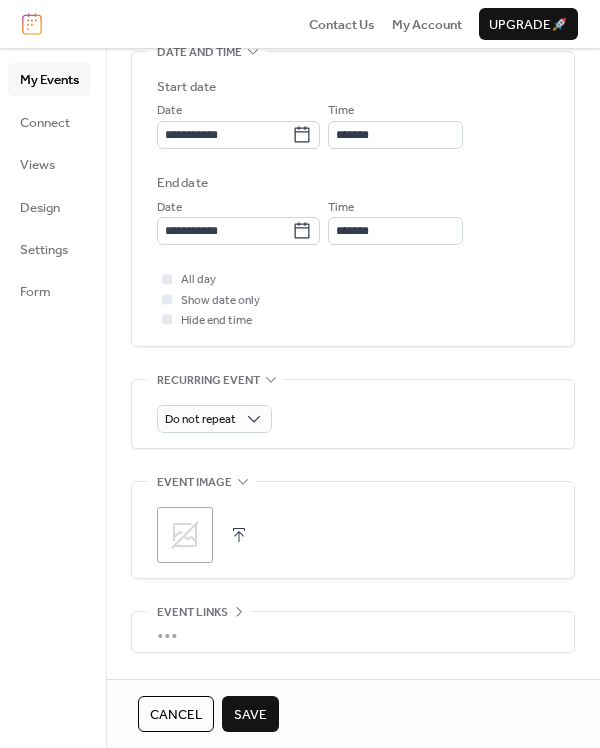 scroll, scrollTop: 607, scrollLeft: 0, axis: vertical 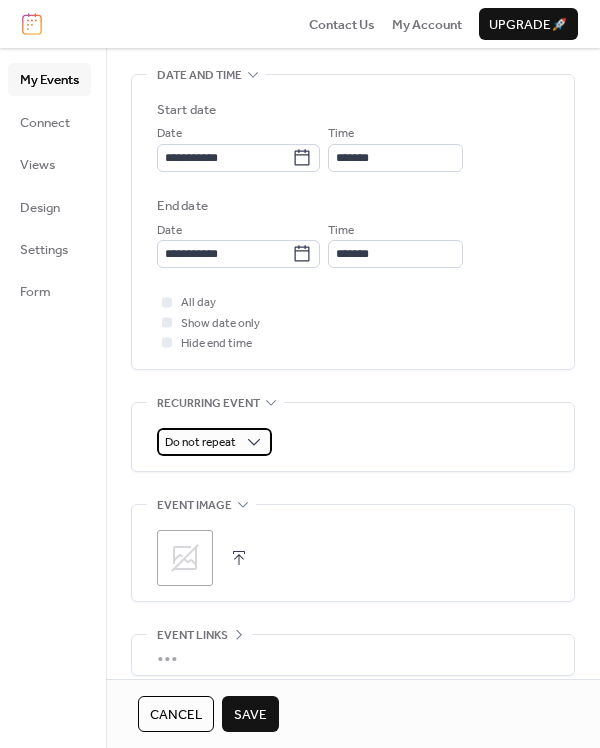 click on "Do not repeat" at bounding box center (200, 442) 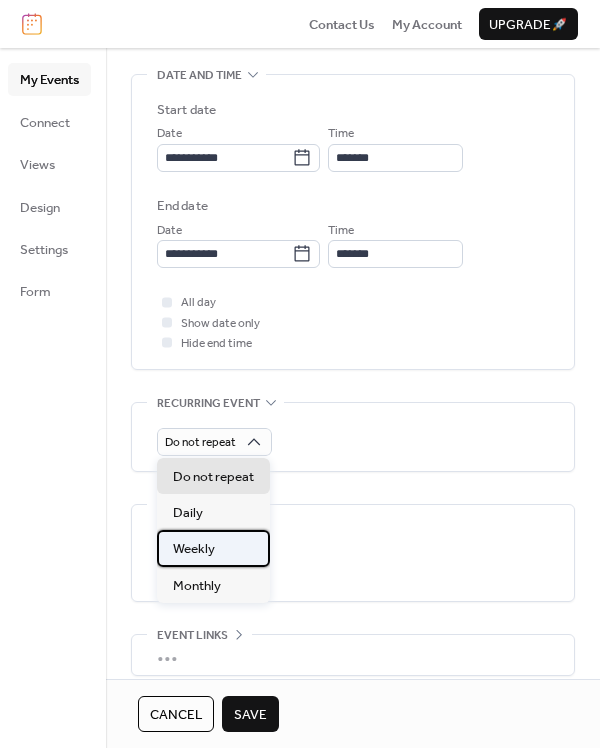 click on "Weekly" at bounding box center [213, 548] 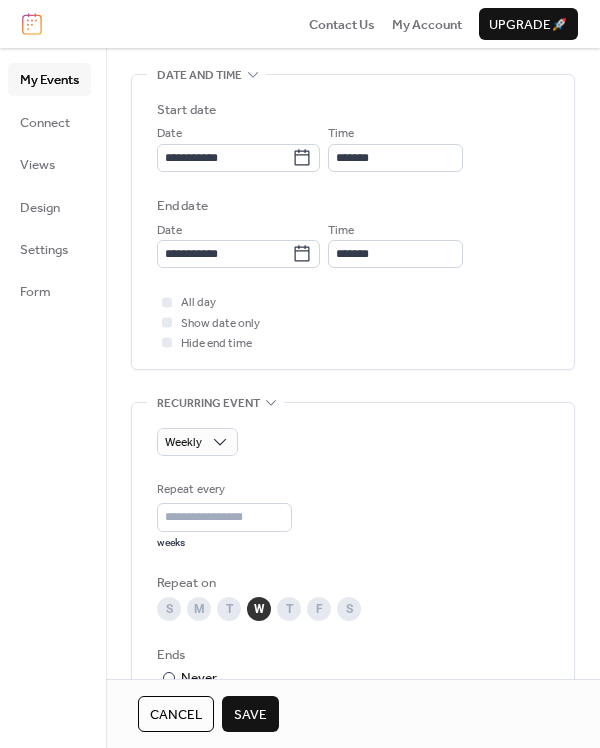 click on "Save" at bounding box center (250, 715) 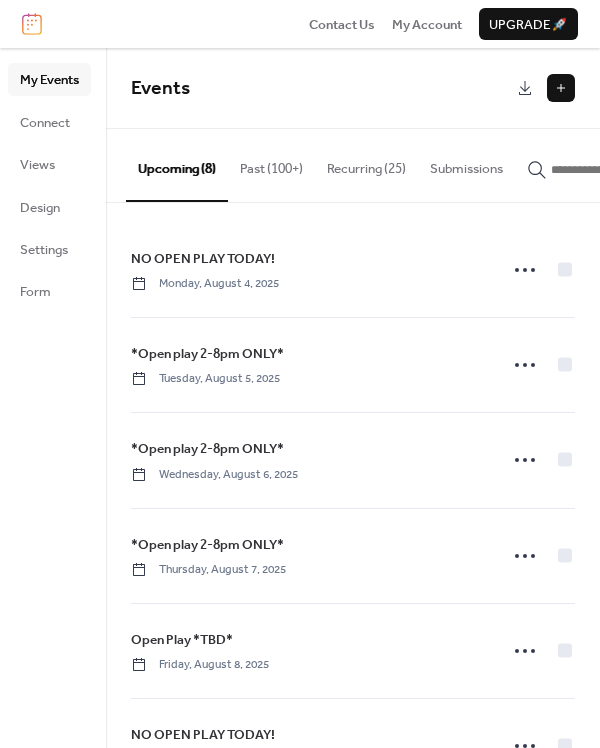 click at bounding box center [561, 88] 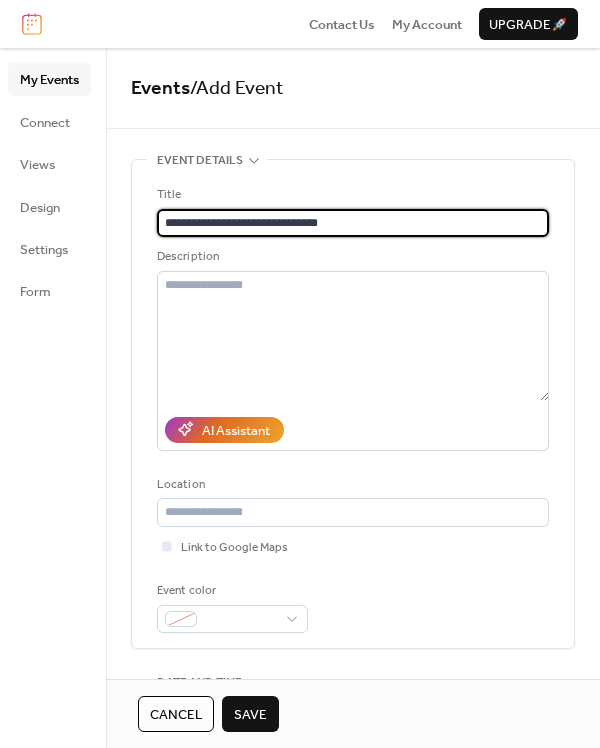 click on "**********" at bounding box center (353, 223) 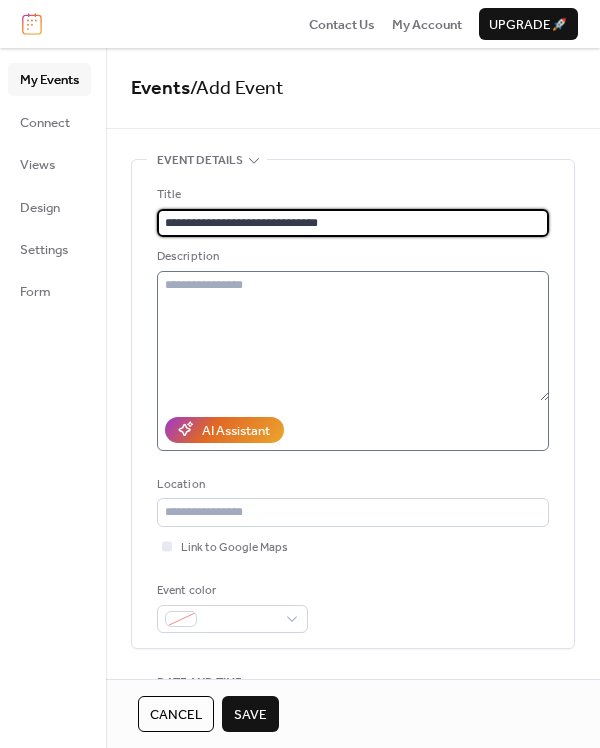 type on "**********" 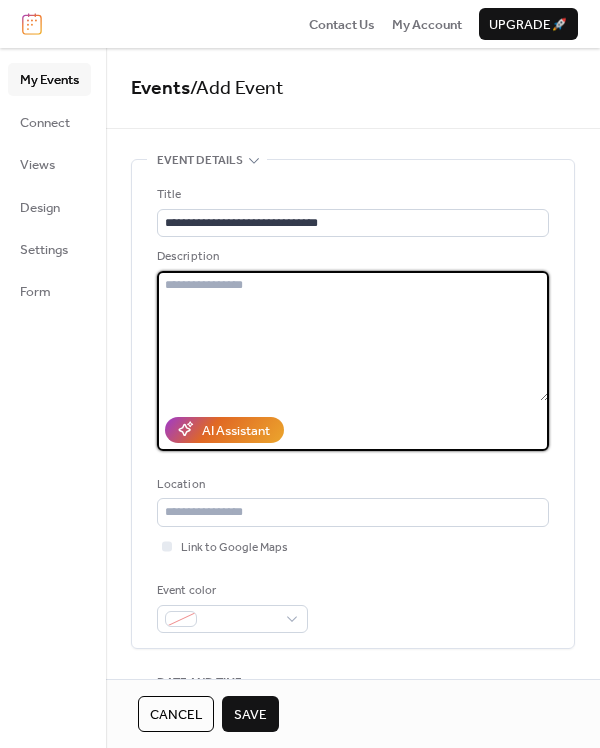click at bounding box center (353, 336) 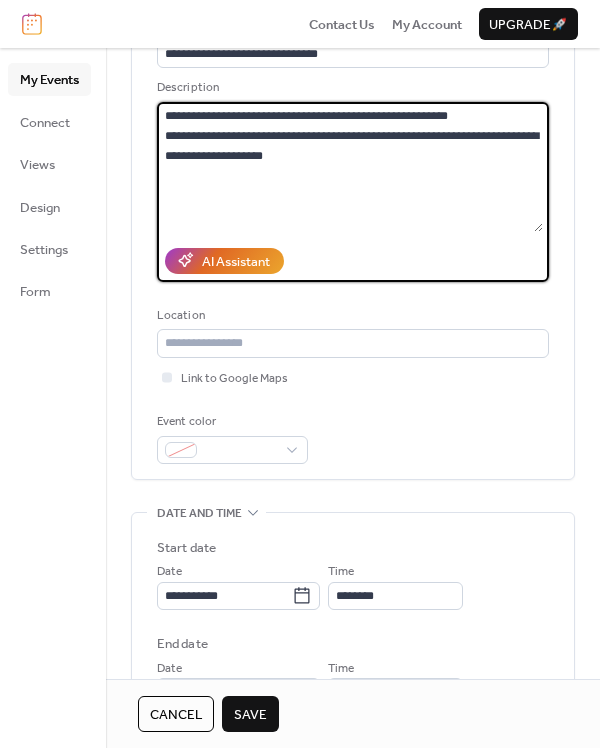 scroll, scrollTop: 222, scrollLeft: 0, axis: vertical 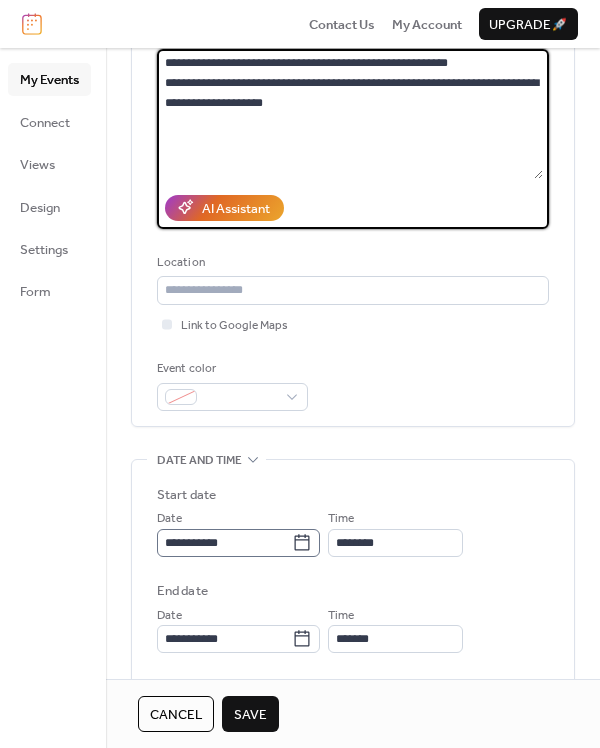 type on "**********" 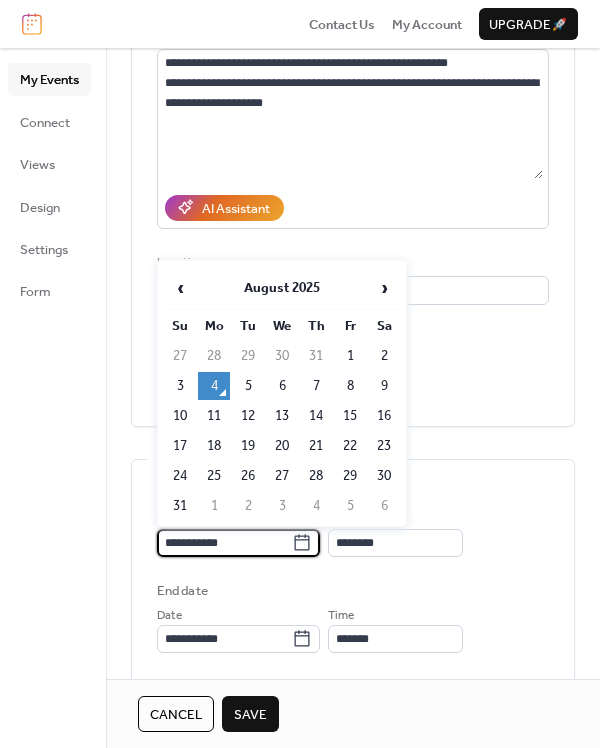 click on "**********" at bounding box center (224, 543) 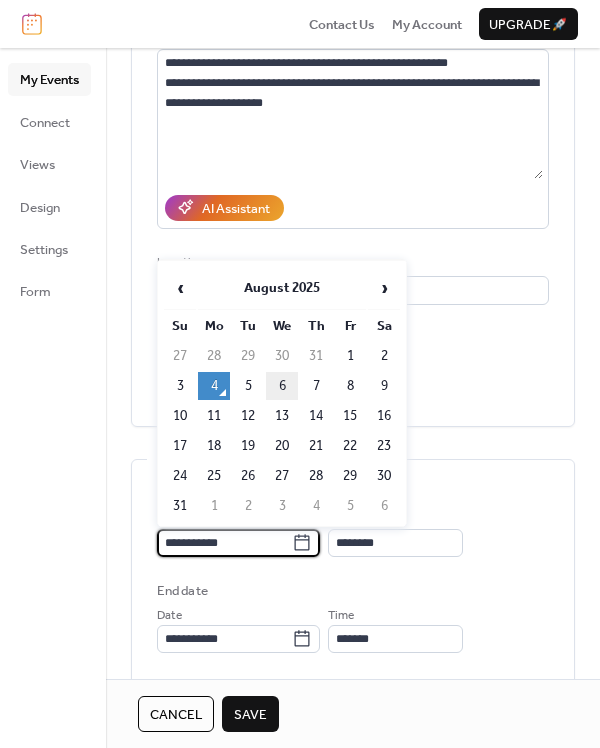 click on "6" at bounding box center [282, 386] 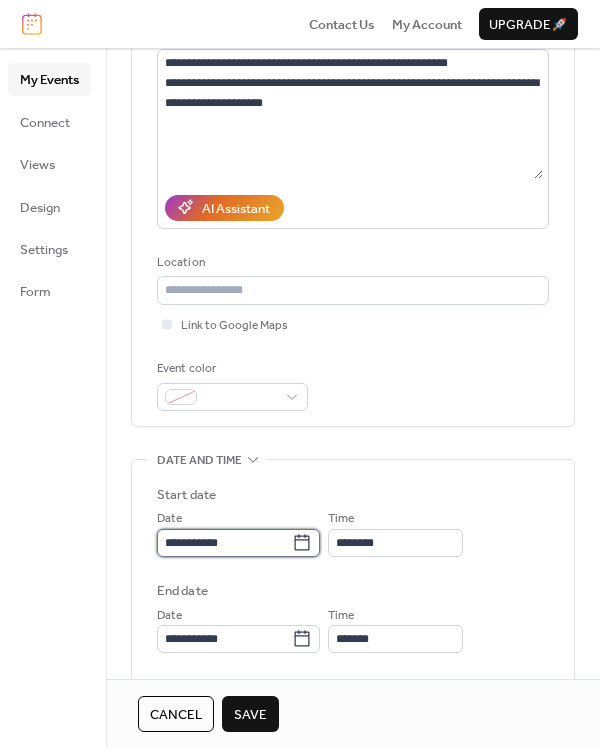 click on "**********" at bounding box center [224, 543] 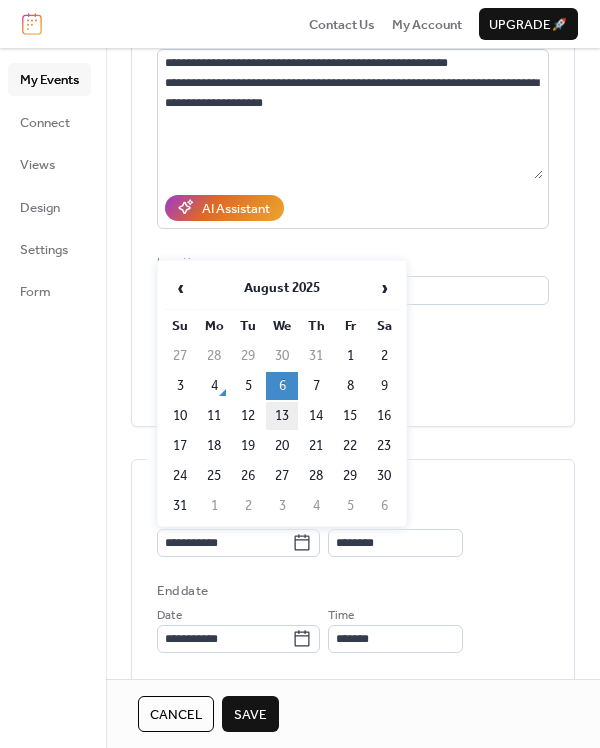 click on "13" at bounding box center (282, 416) 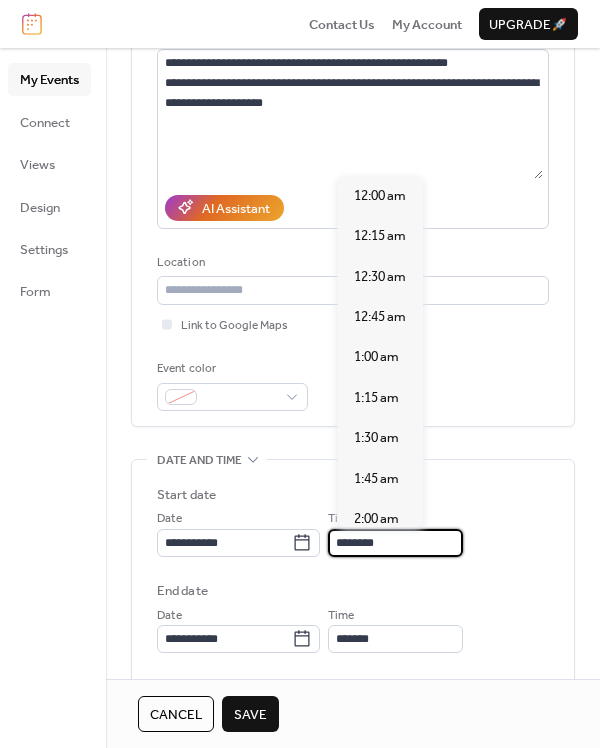 click on "********" at bounding box center [395, 543] 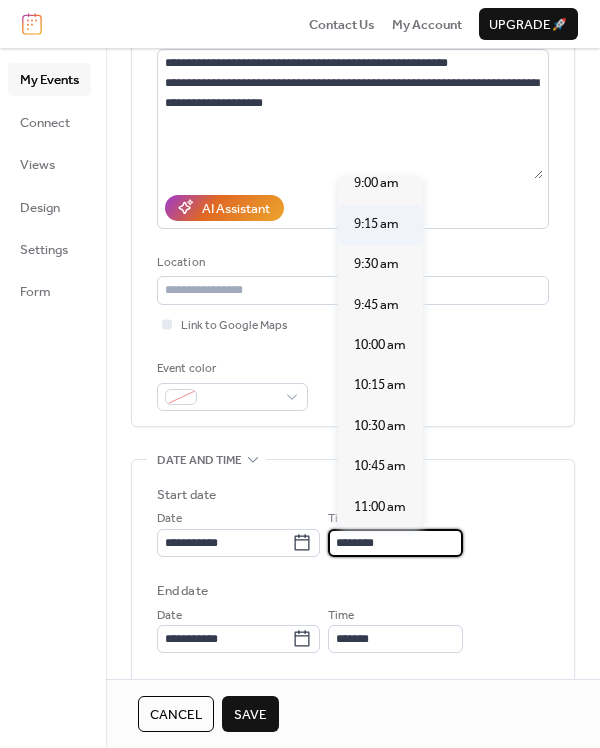 scroll, scrollTop: 1415, scrollLeft: 0, axis: vertical 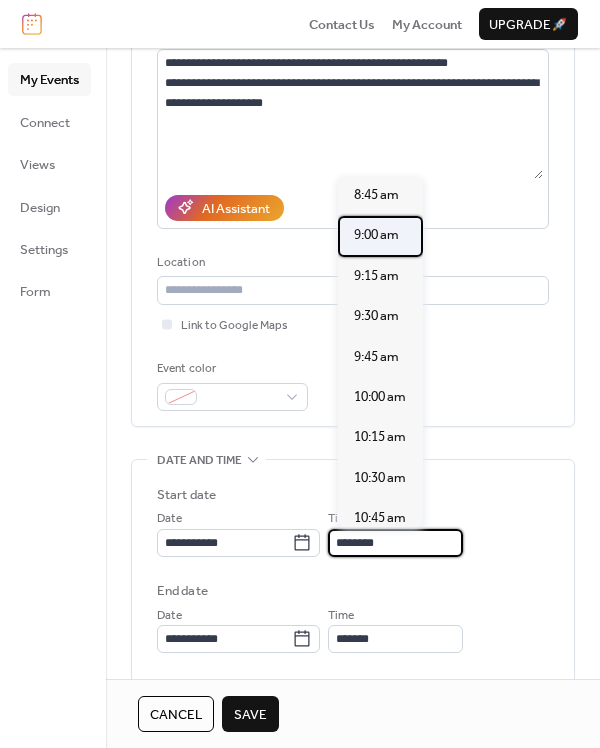 click on "9:00 am" at bounding box center (376, 235) 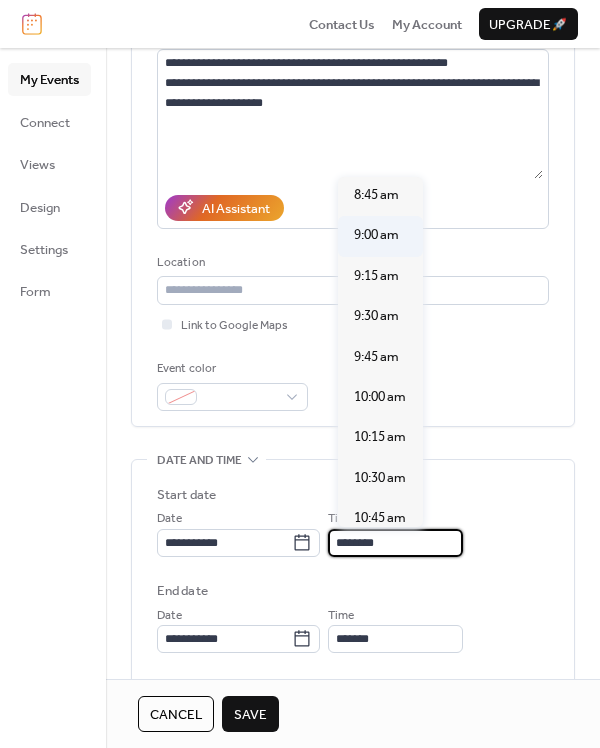 type on "*******" 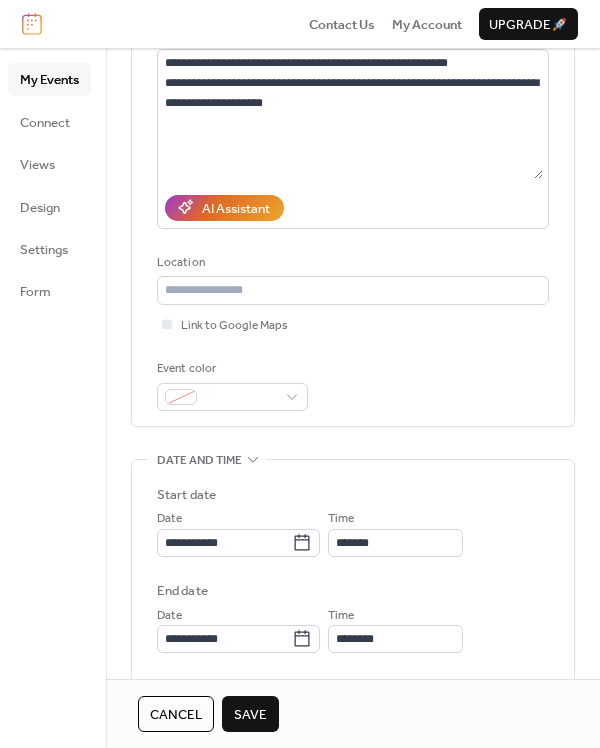 click on "Time ********" at bounding box center [395, 629] 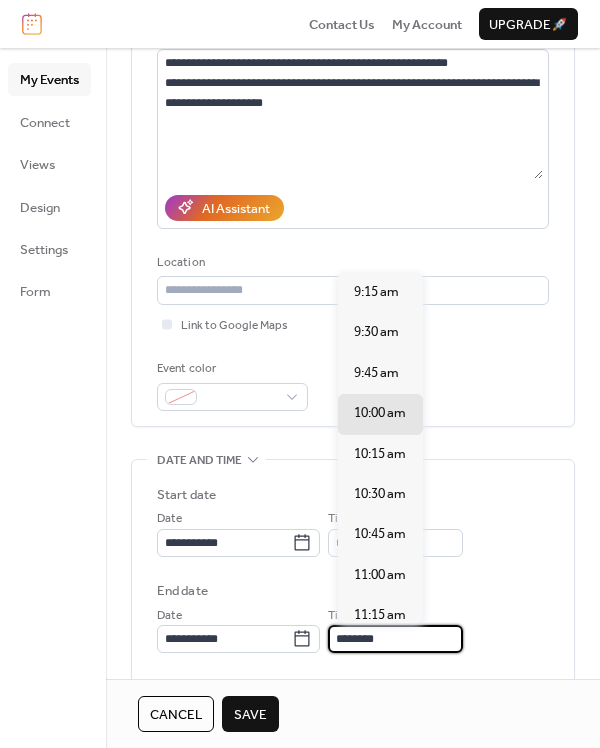 click on "********" at bounding box center [395, 639] 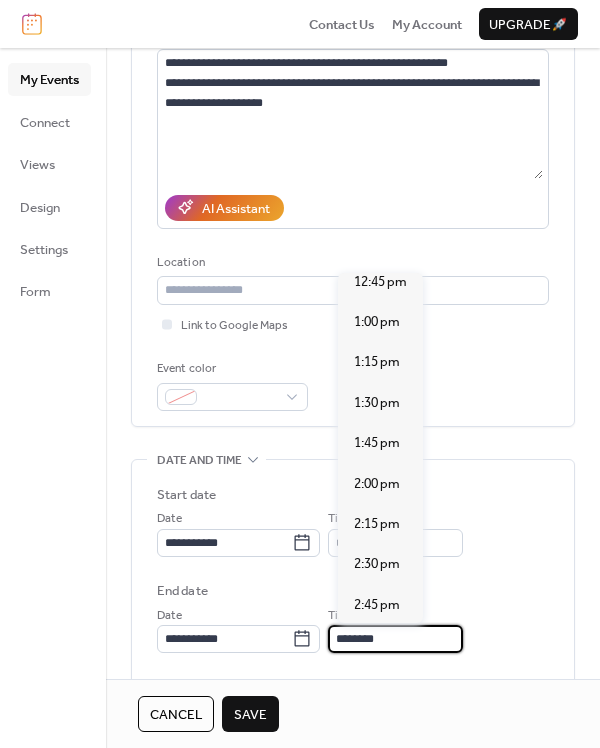 scroll, scrollTop: 577, scrollLeft: 0, axis: vertical 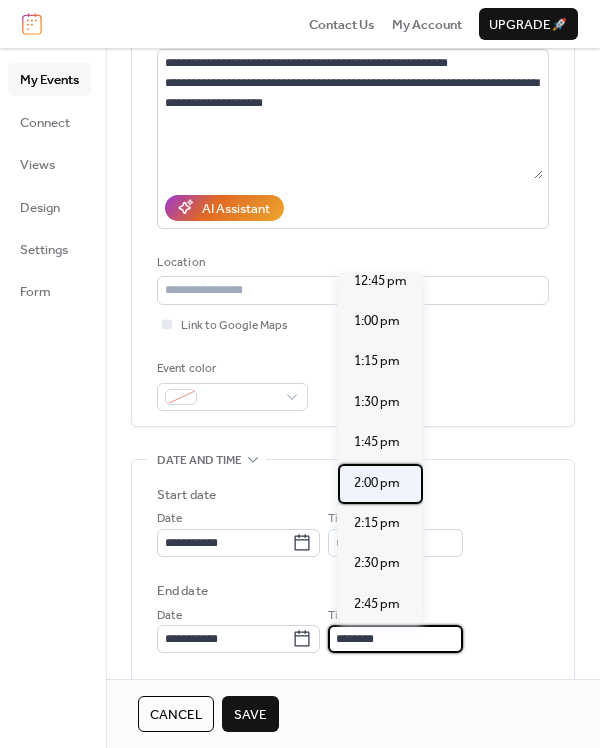 click on "2:00 pm" at bounding box center [377, 483] 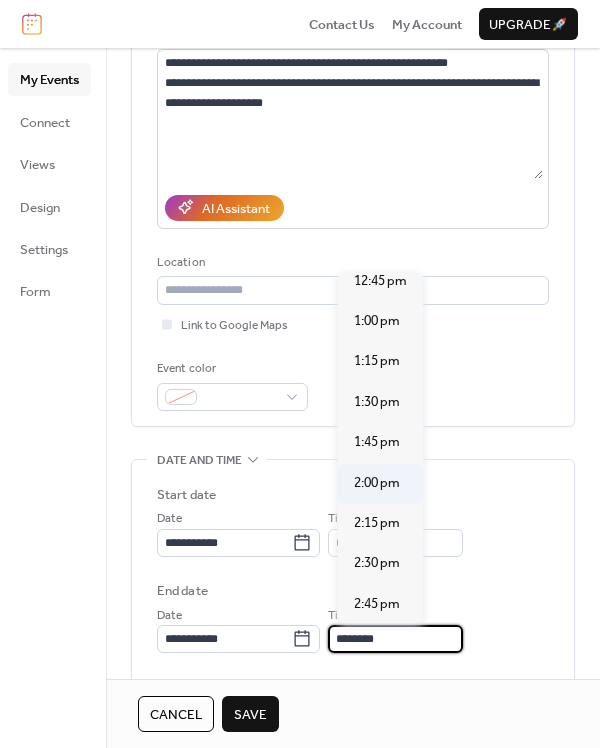 type on "*******" 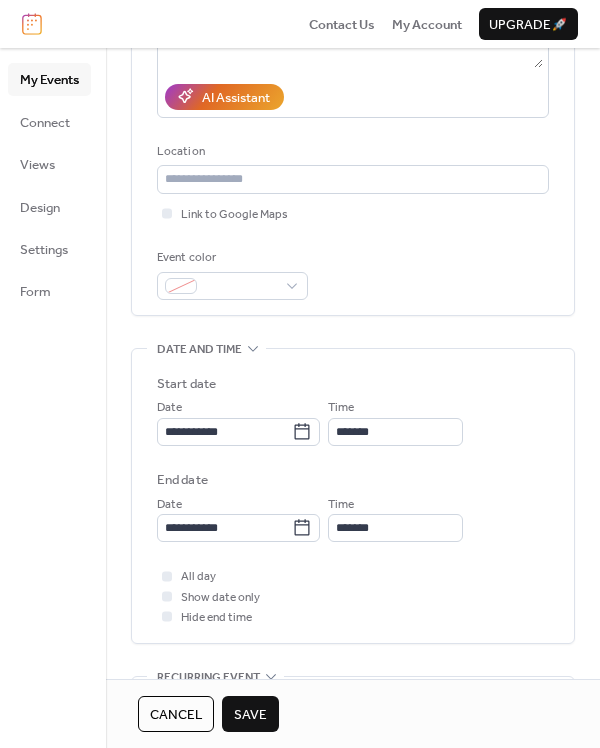 scroll, scrollTop: 376, scrollLeft: 0, axis: vertical 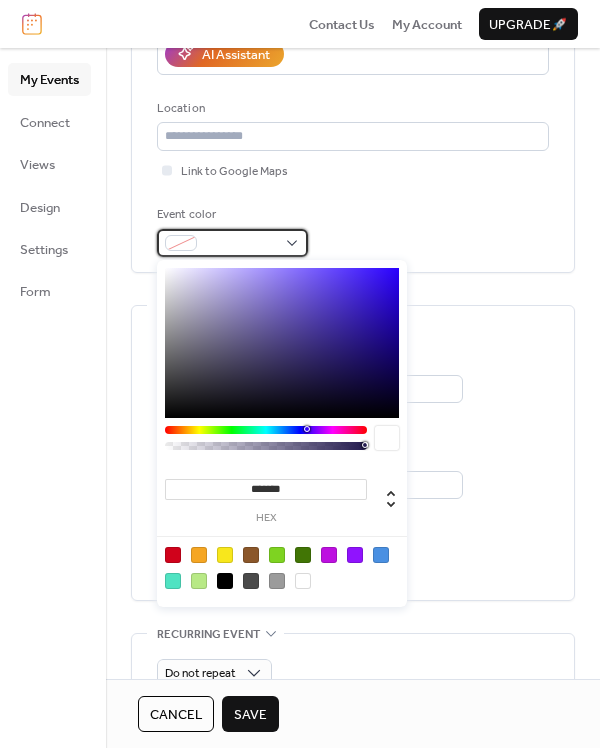 click at bounding box center (240, 244) 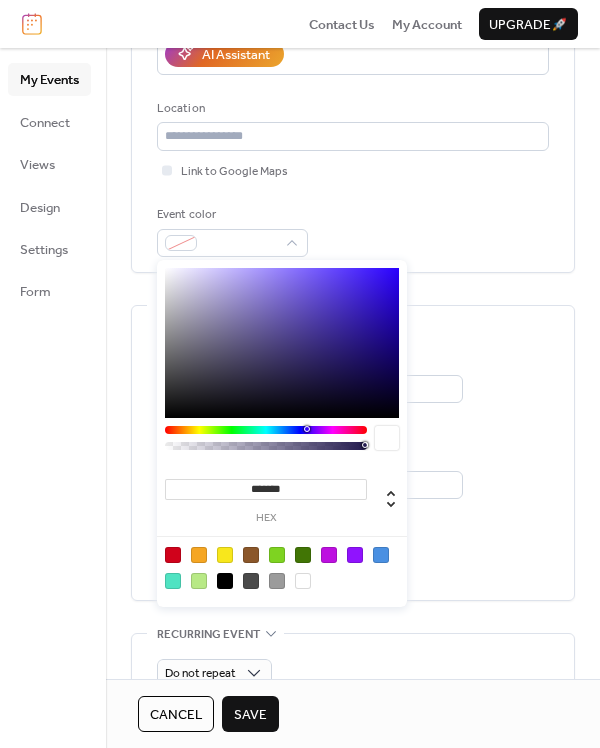 click at bounding box center (173, 581) 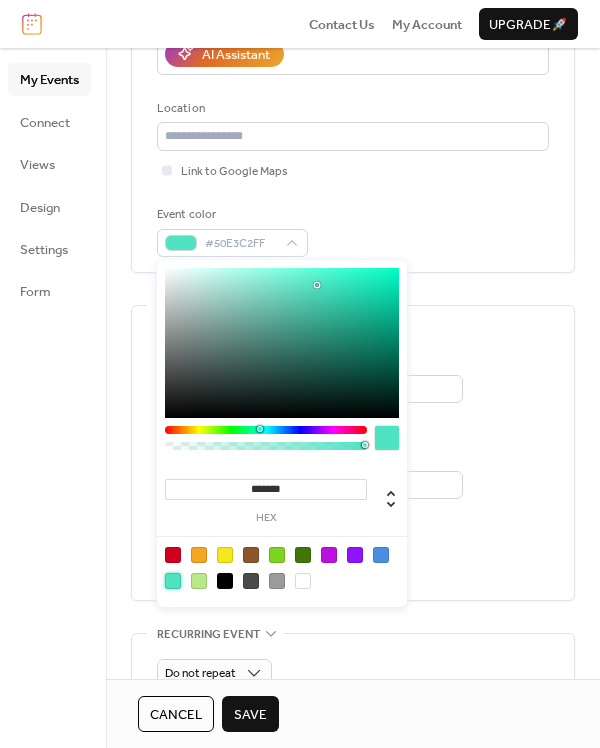 click on "All day Show date only Hide end time" at bounding box center (353, 553) 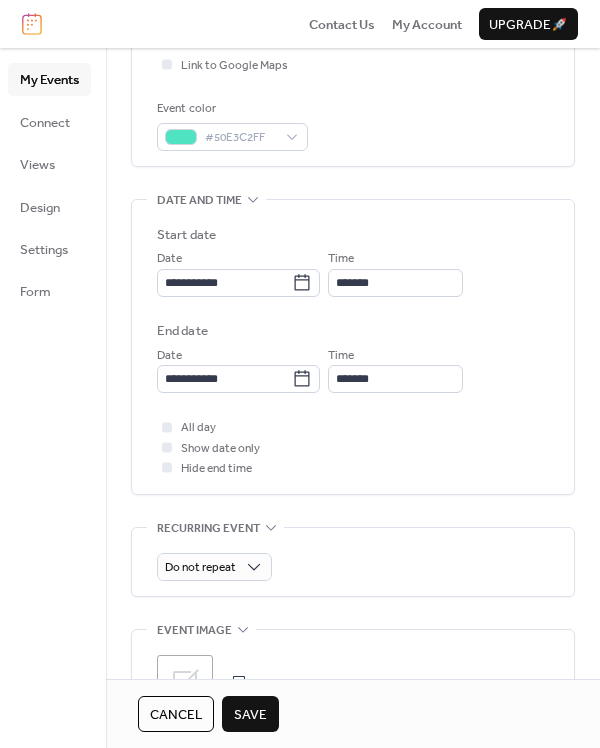 scroll, scrollTop: 517, scrollLeft: 0, axis: vertical 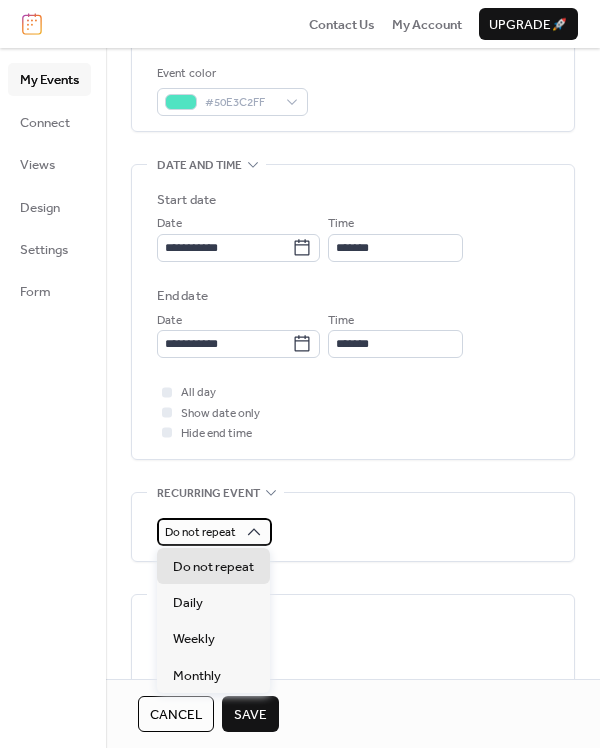 click on "Do not repeat" at bounding box center (214, 532) 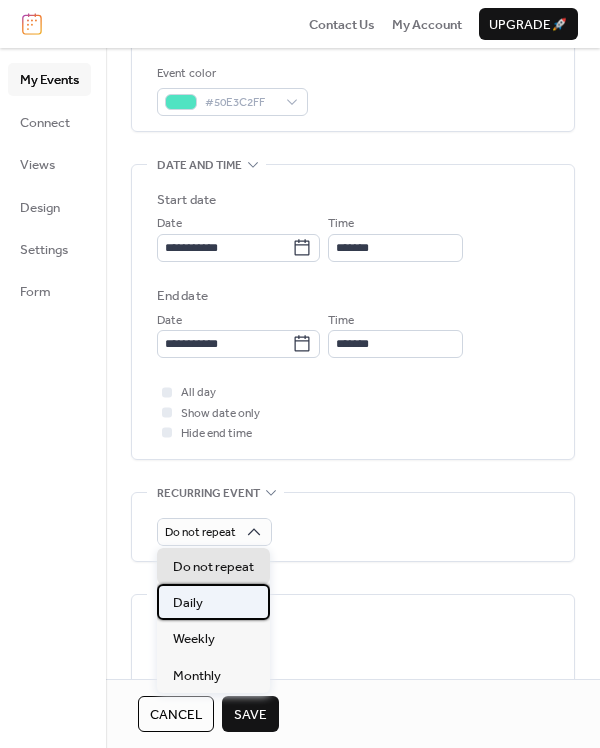 click on "Daily" at bounding box center (213, 602) 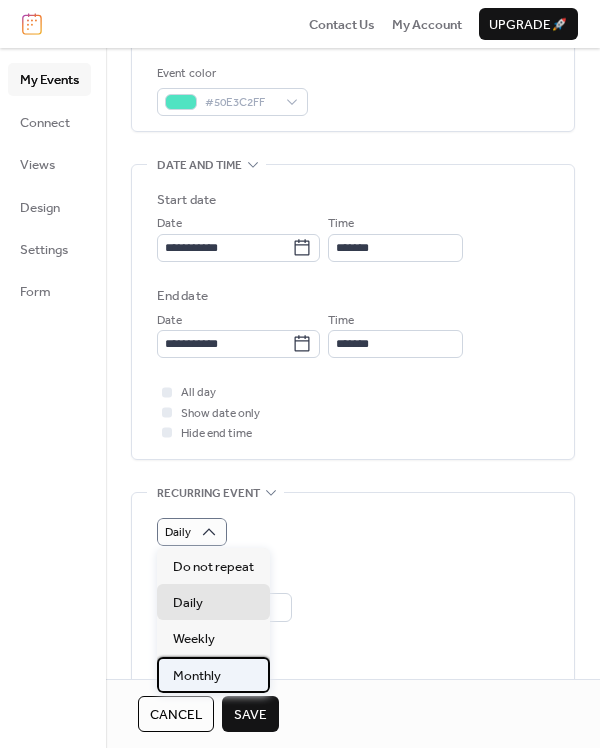 click on "Monthly" at bounding box center [213, 675] 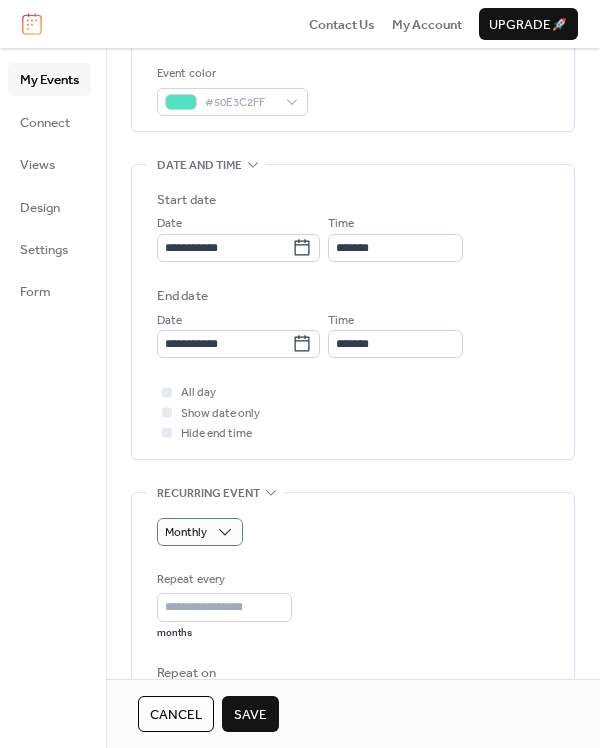 click on "Monthly Repeat every * months Repeat on ​ Day [DAY] of the month ​ Second Wednesday of the month ​ Last Wednesday of the month Ends ​ Never ​ Date Excluded dates   Pick date to exclude" at bounding box center (353, 710) 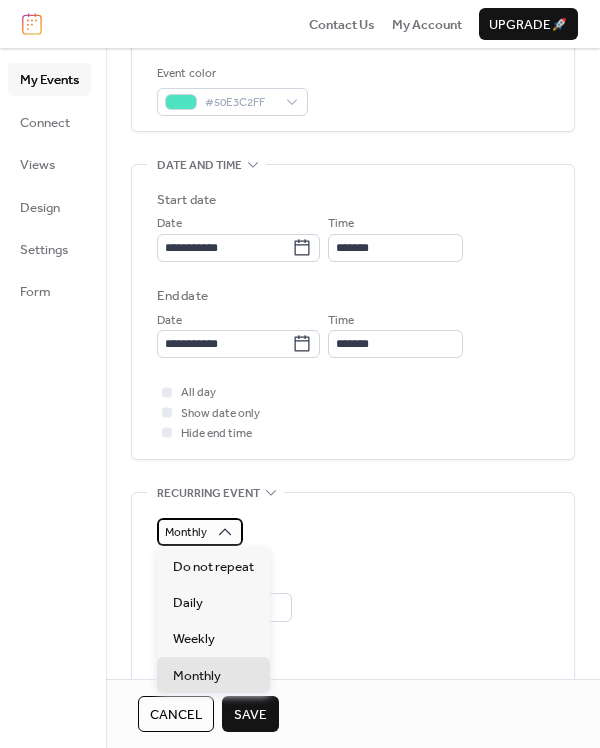 click on "Monthly" at bounding box center (200, 532) 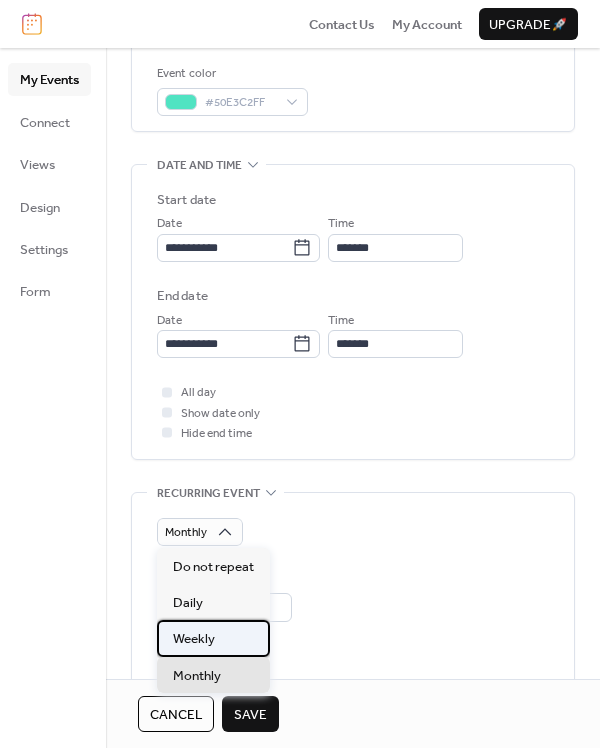 click on "Weekly" at bounding box center [213, 638] 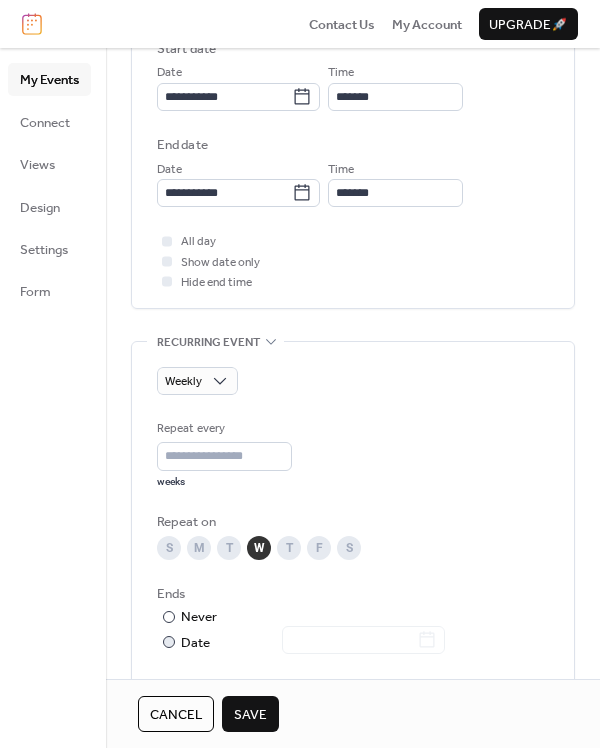 scroll, scrollTop: 754, scrollLeft: 0, axis: vertical 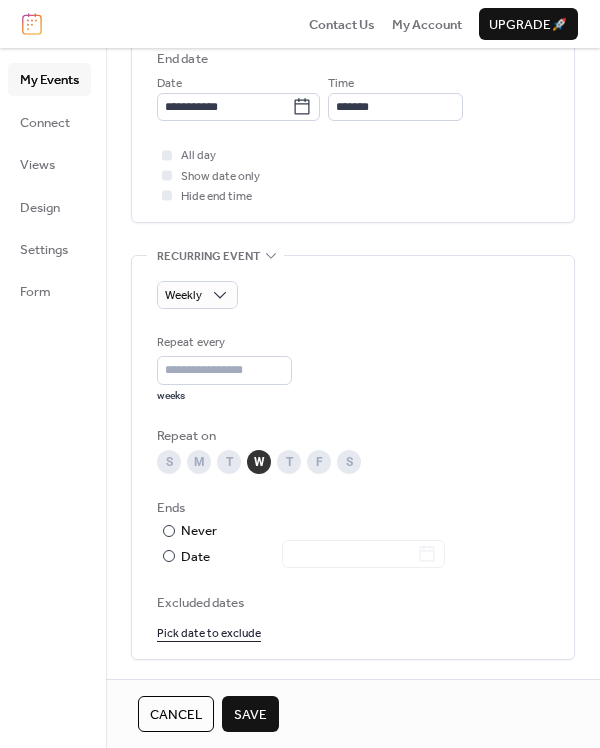 click on "Save" at bounding box center (250, 715) 